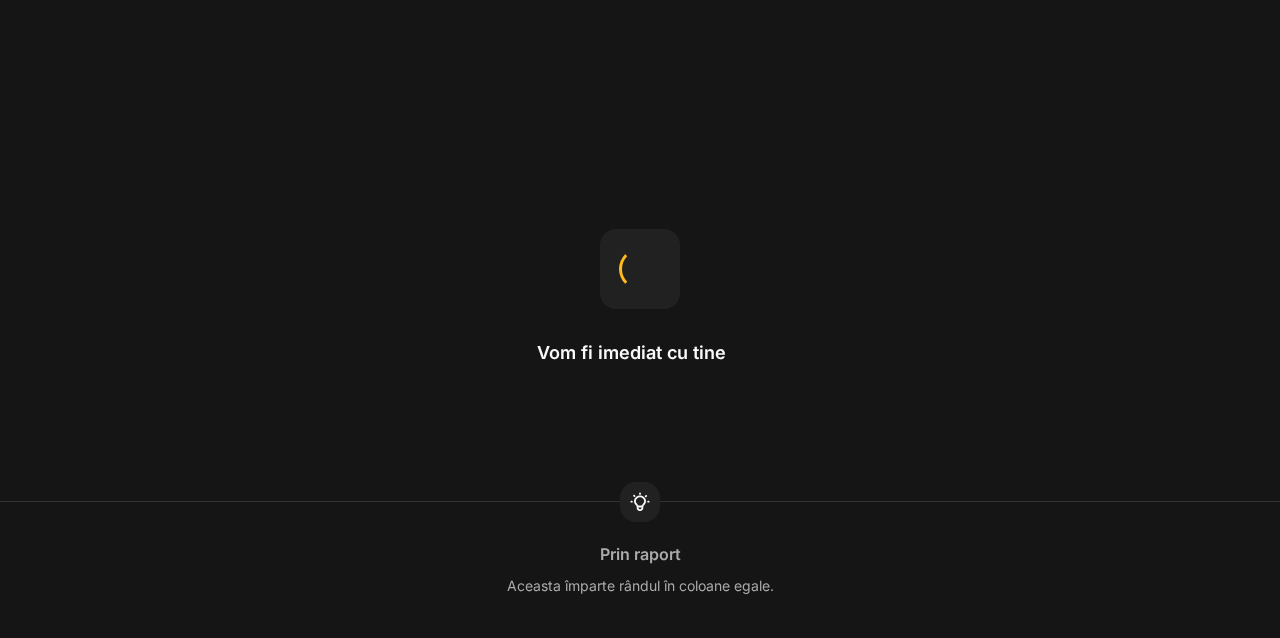 scroll, scrollTop: 0, scrollLeft: 0, axis: both 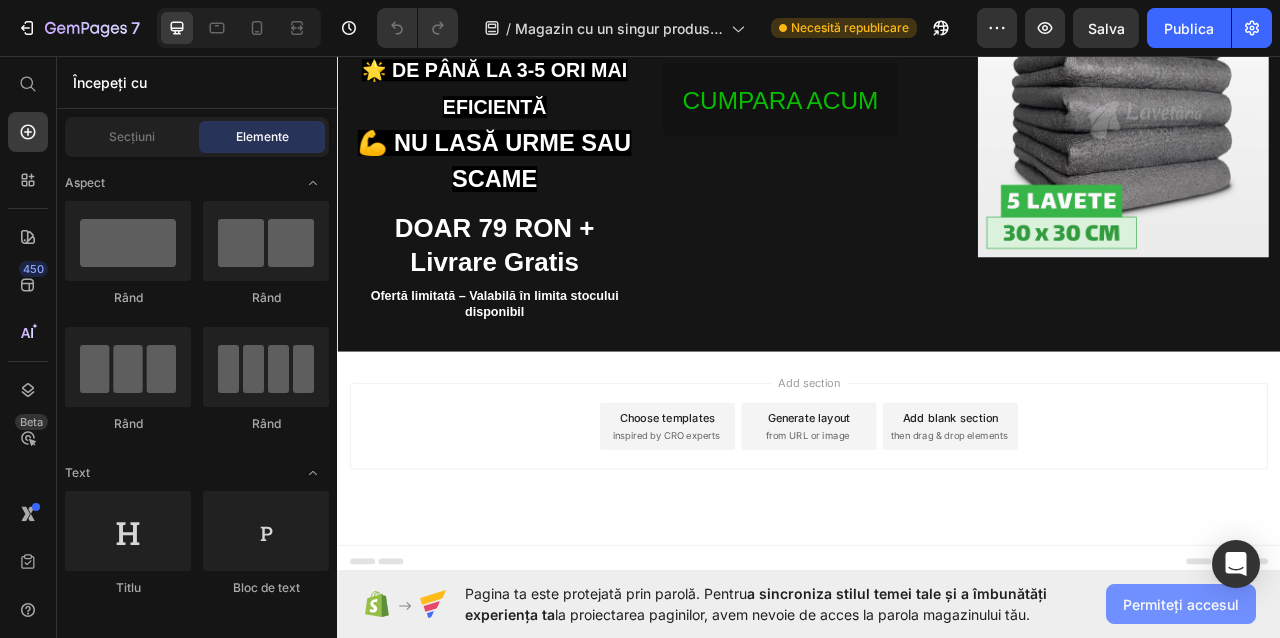 click on "Permiteți accesul" at bounding box center [1181, 604] 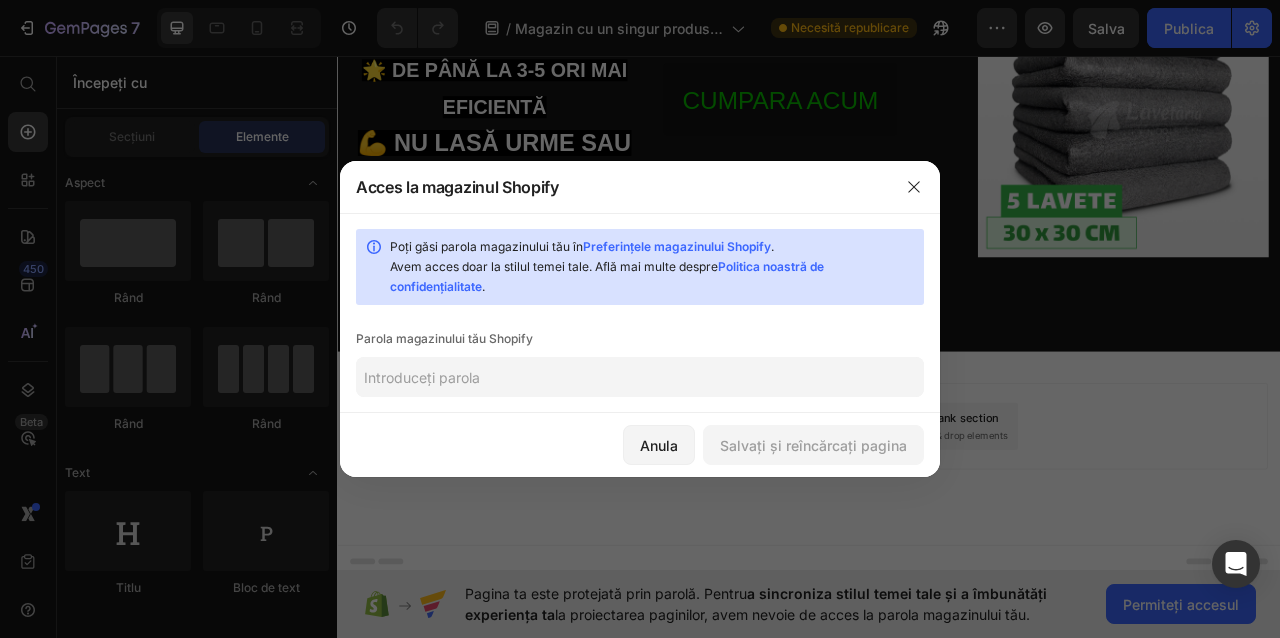 click 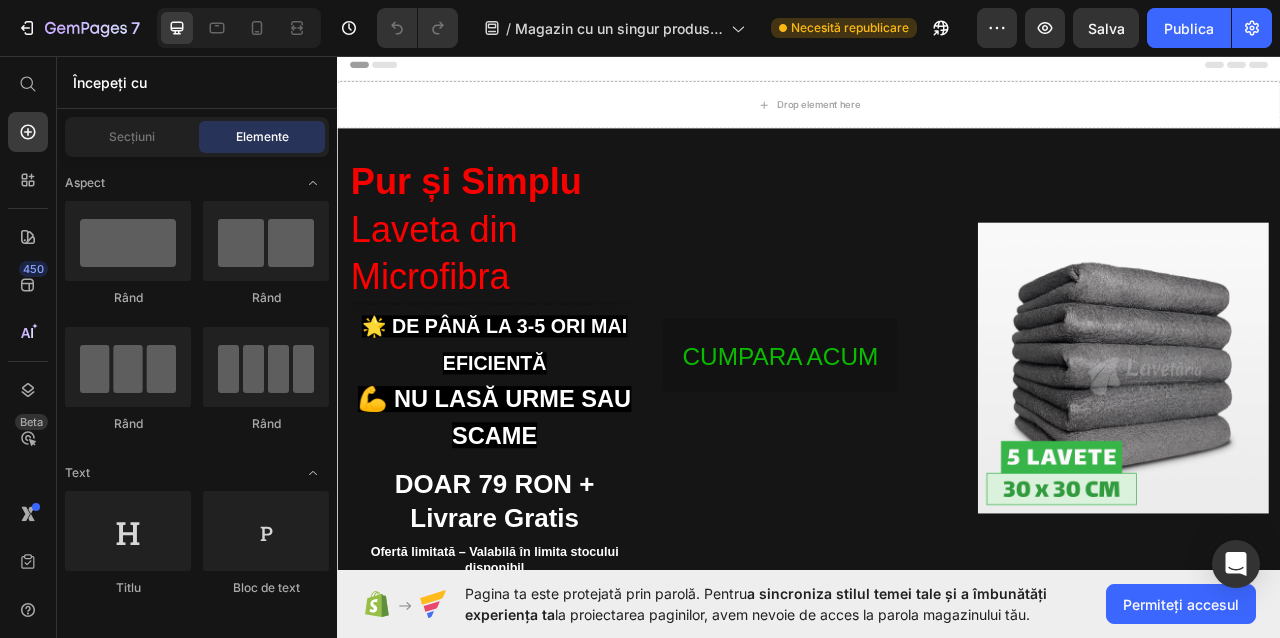 scroll, scrollTop: 5, scrollLeft: 0, axis: vertical 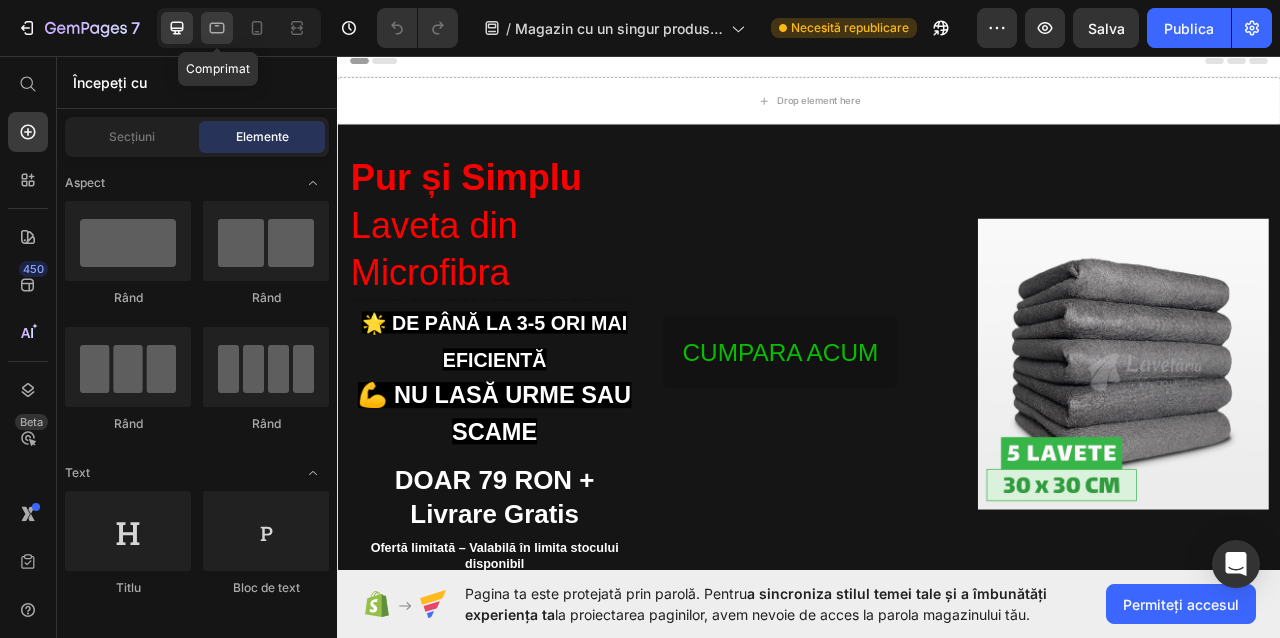 click 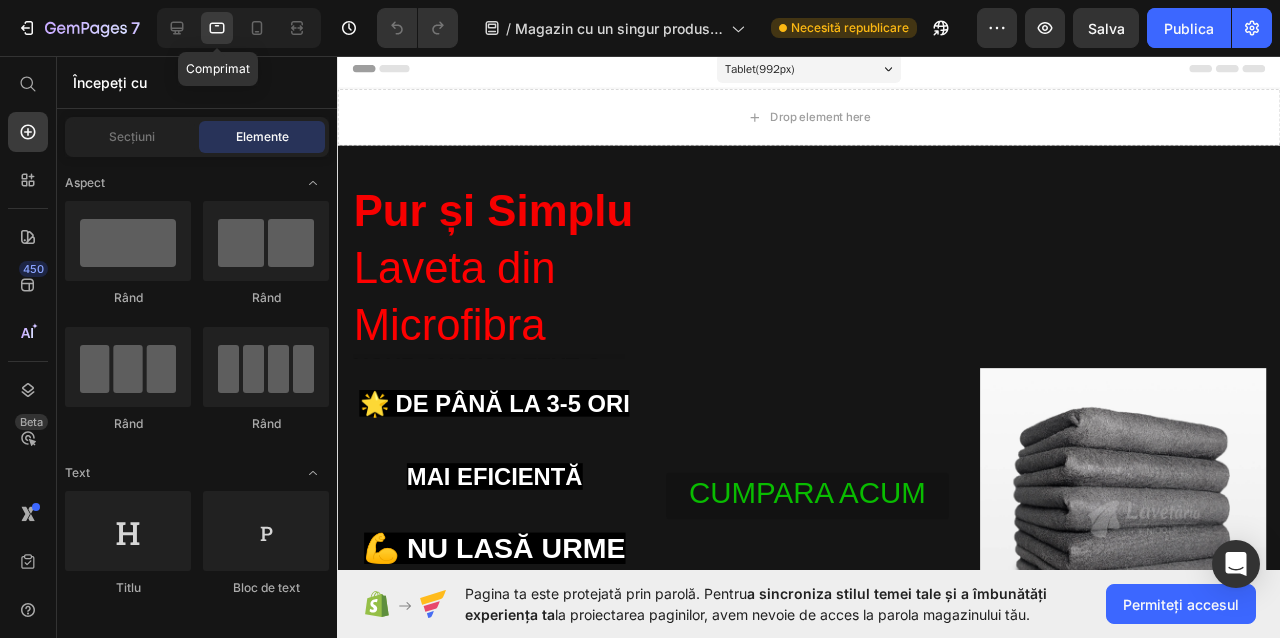 click on "Comprimat" at bounding box center (239, 28) 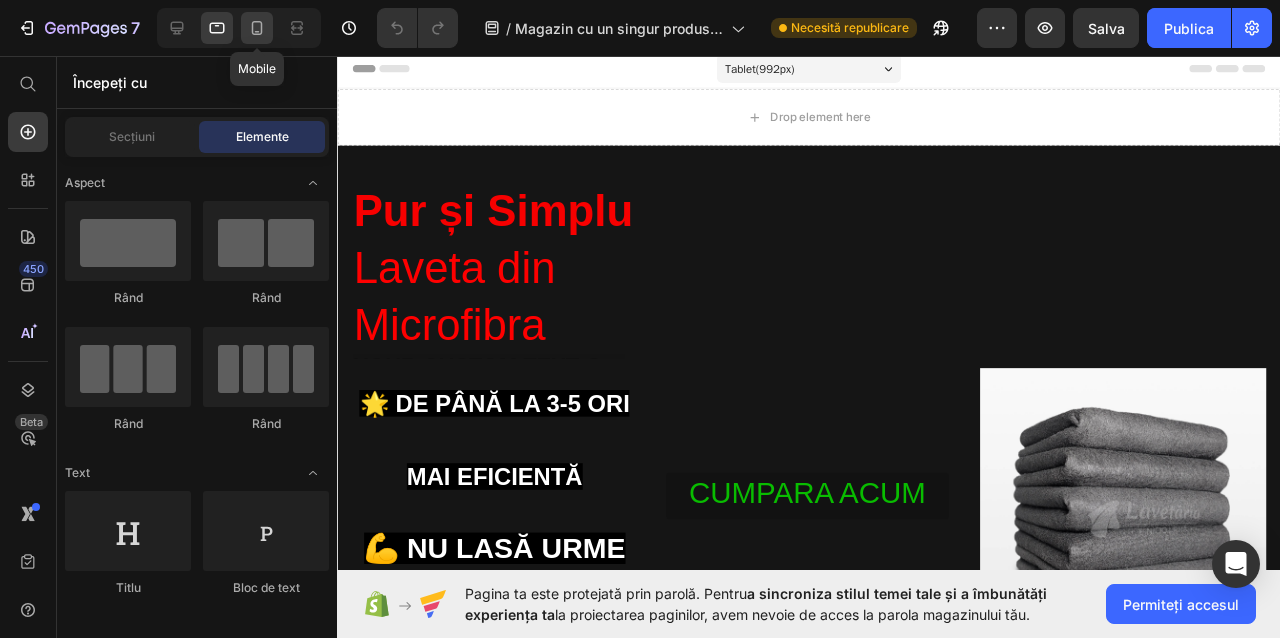 click 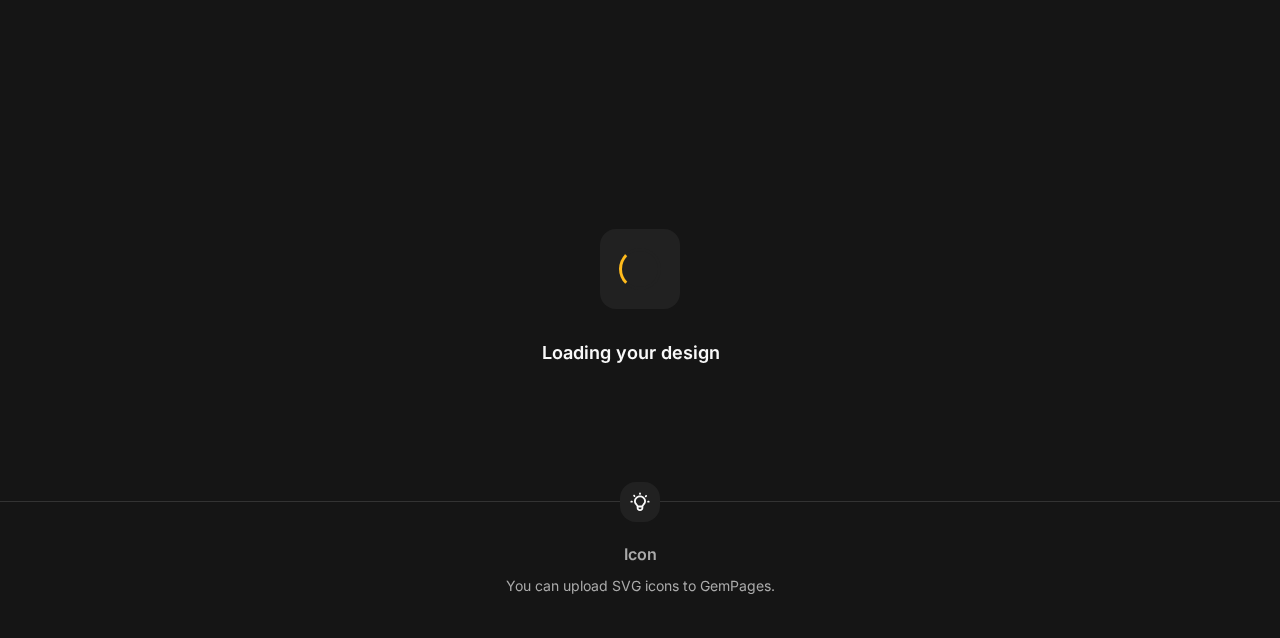 scroll, scrollTop: 0, scrollLeft: 0, axis: both 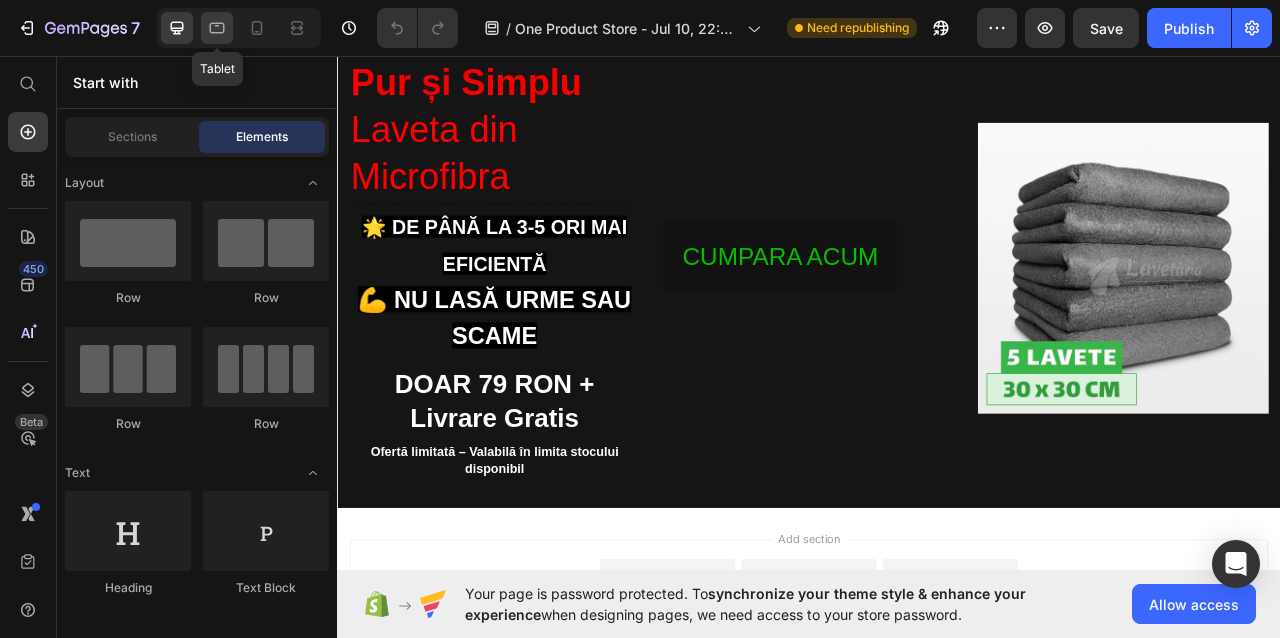click 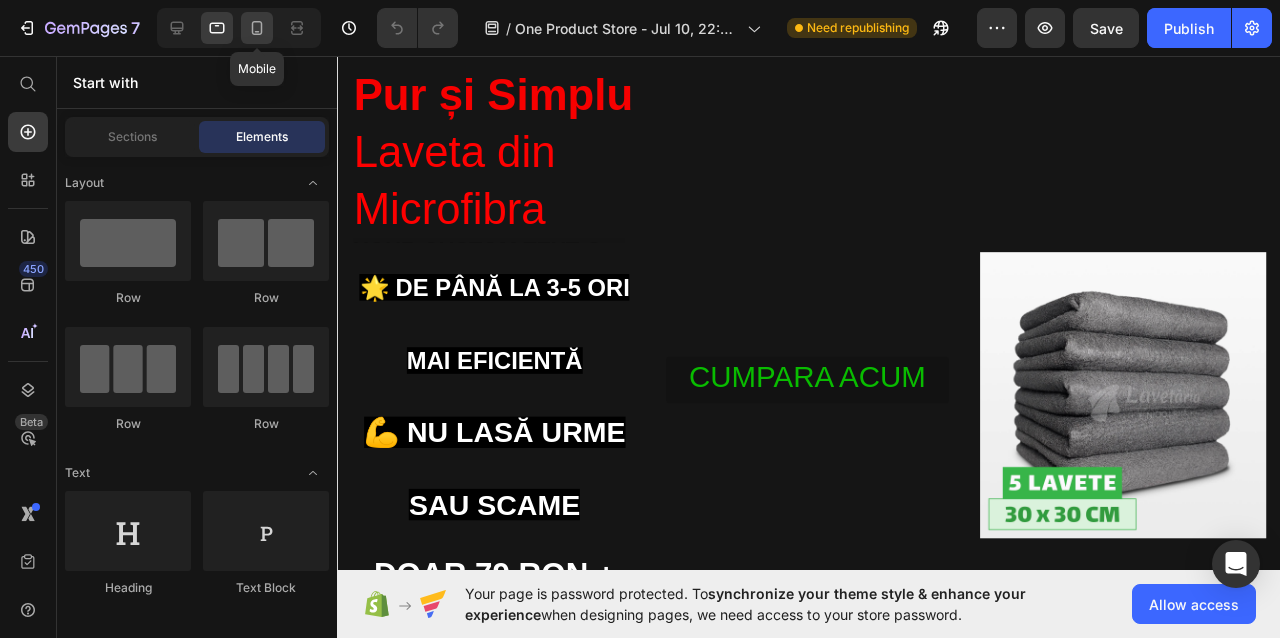 click 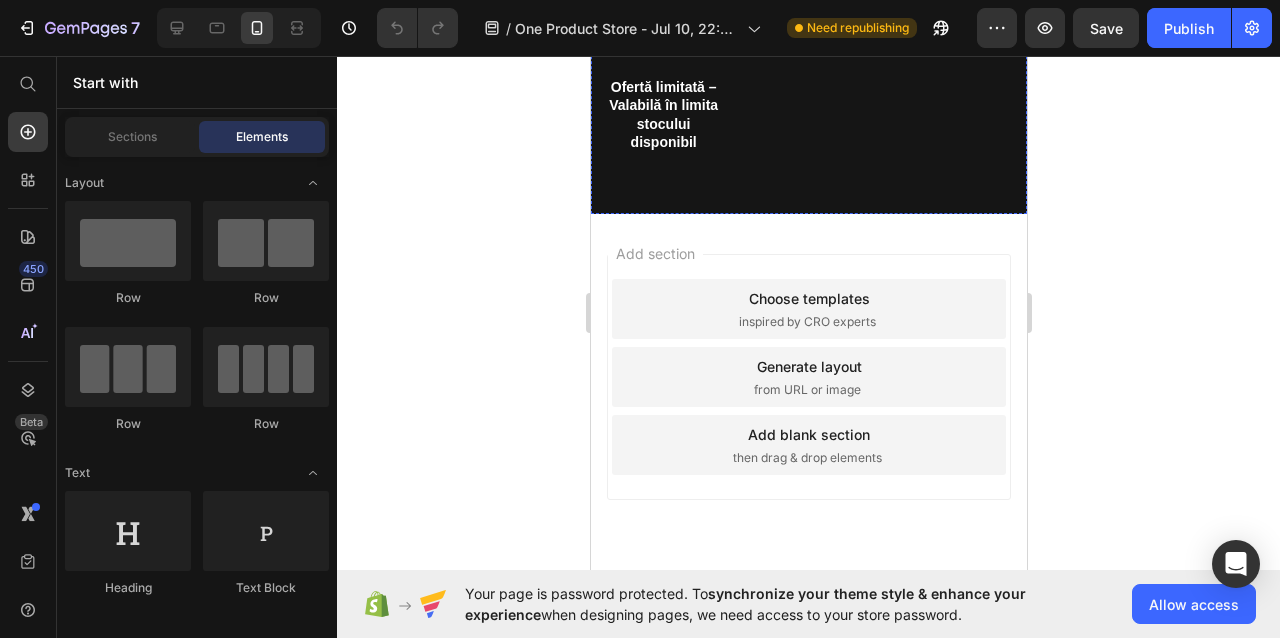 scroll, scrollTop: 1374, scrollLeft: 0, axis: vertical 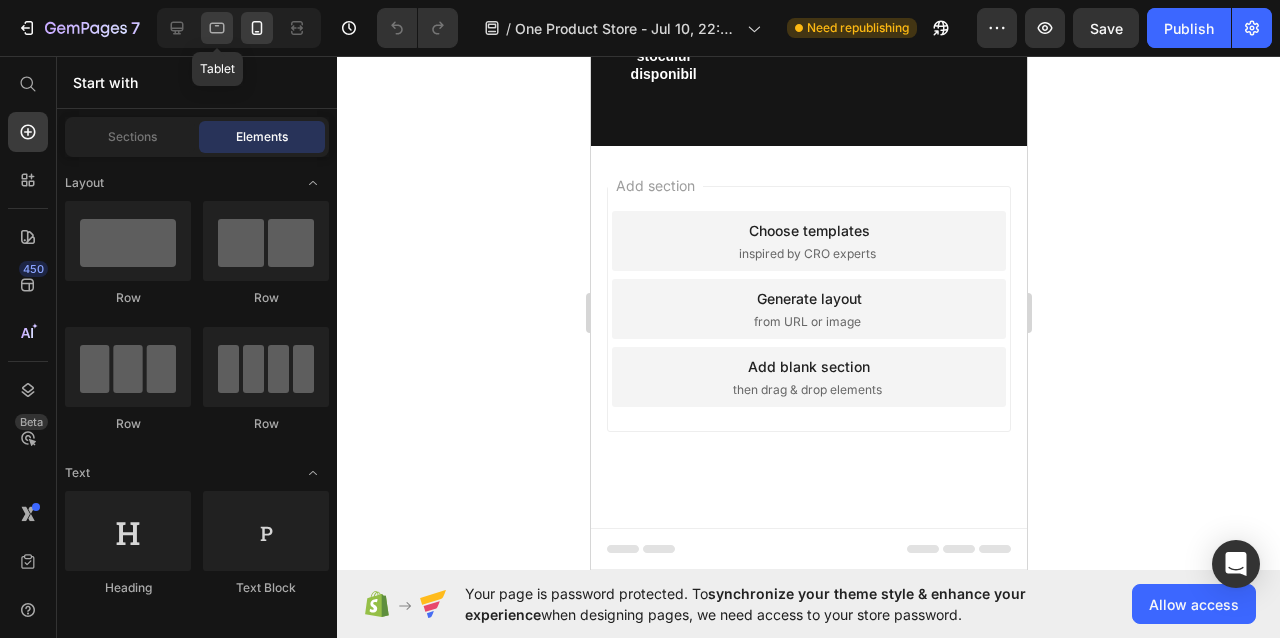 click 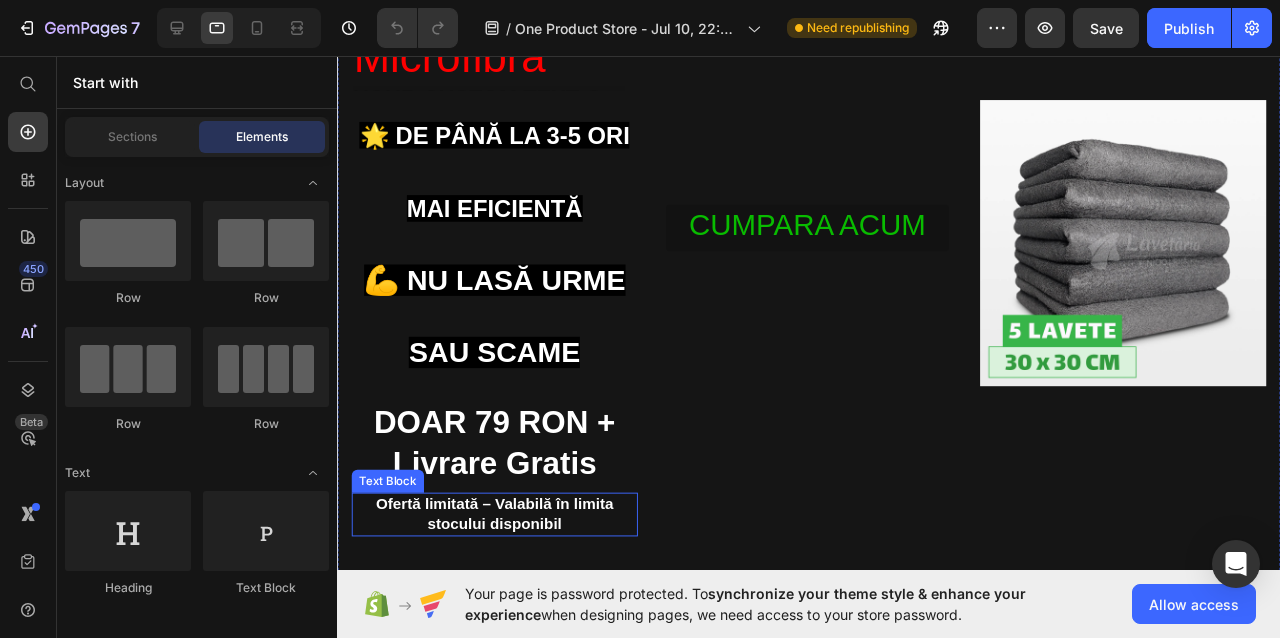 scroll, scrollTop: 282, scrollLeft: 0, axis: vertical 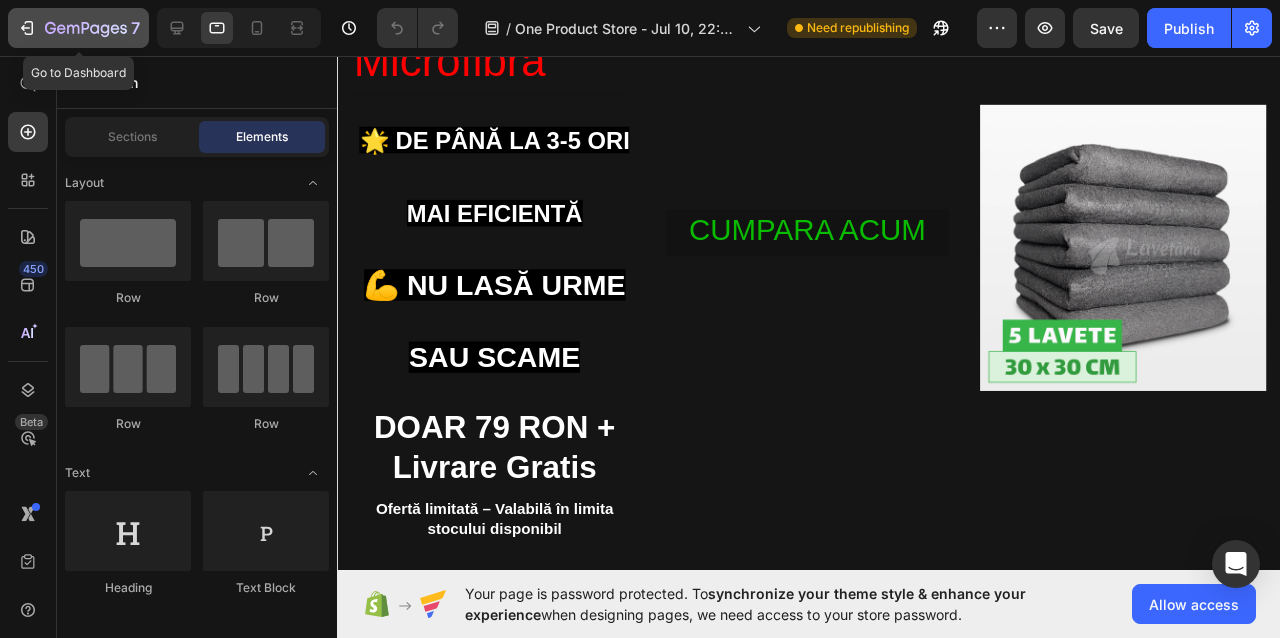 click 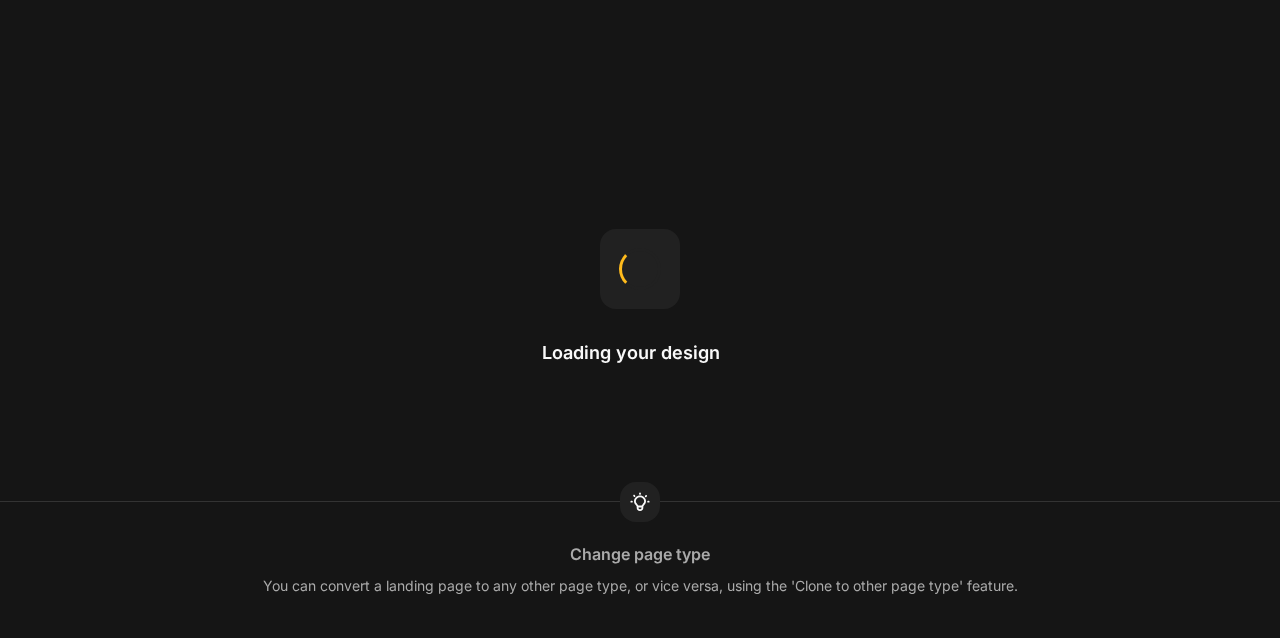 scroll, scrollTop: 0, scrollLeft: 0, axis: both 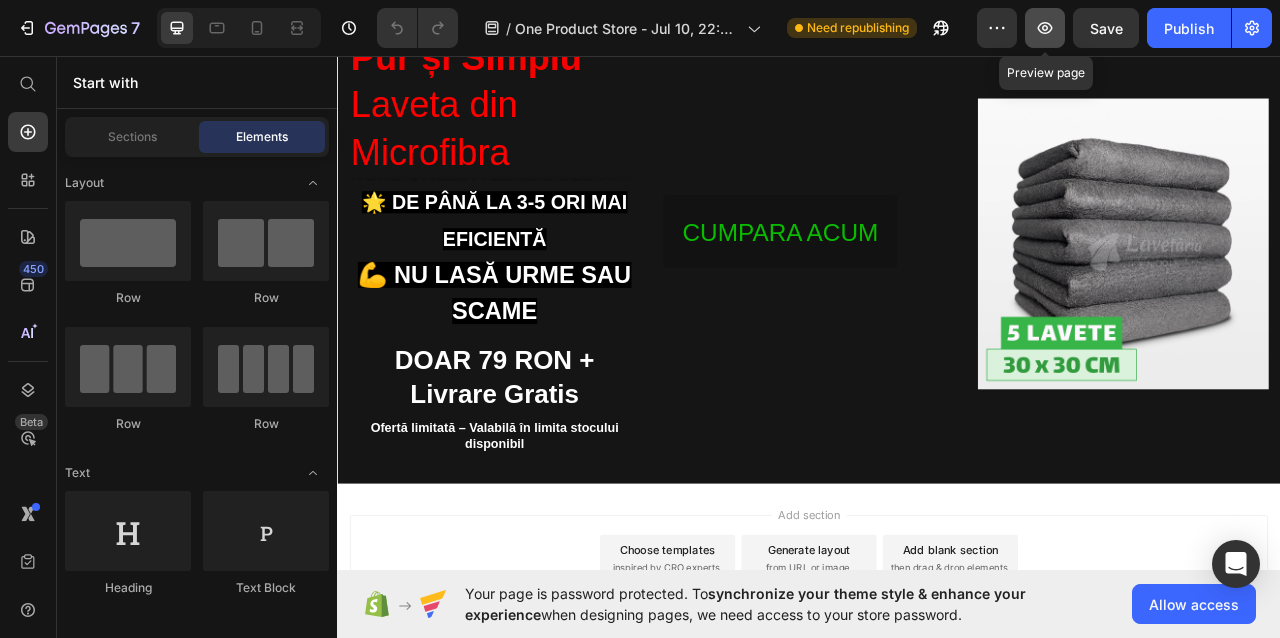 click 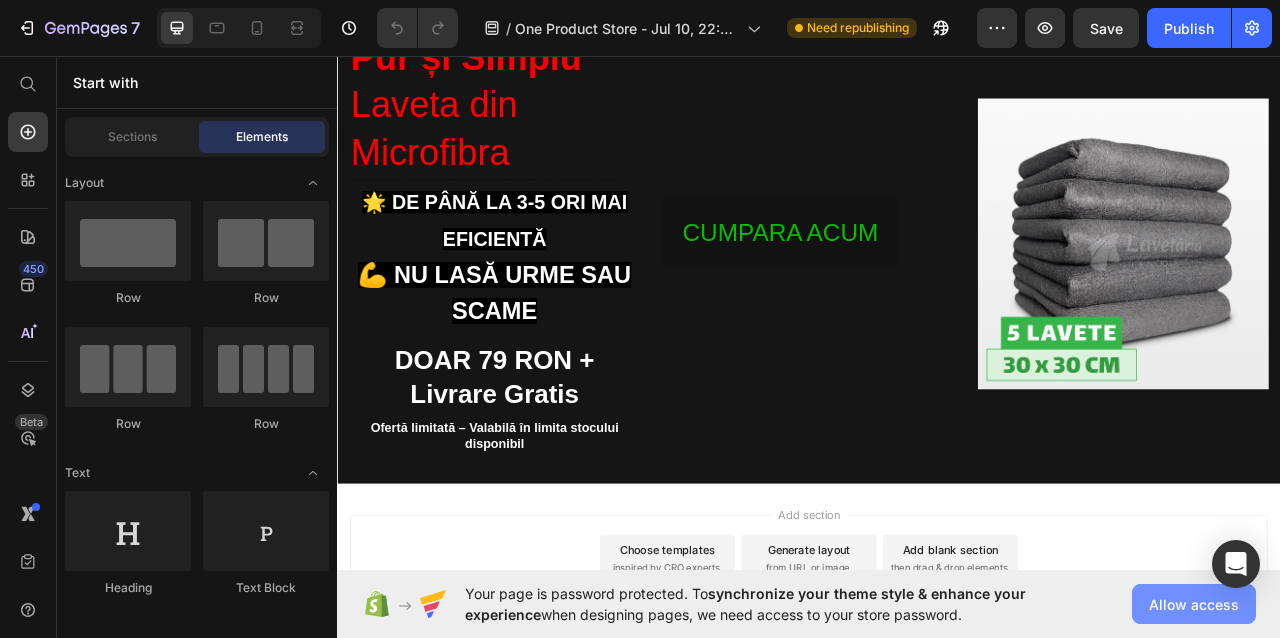 click on "Allow access" at bounding box center (1194, 604) 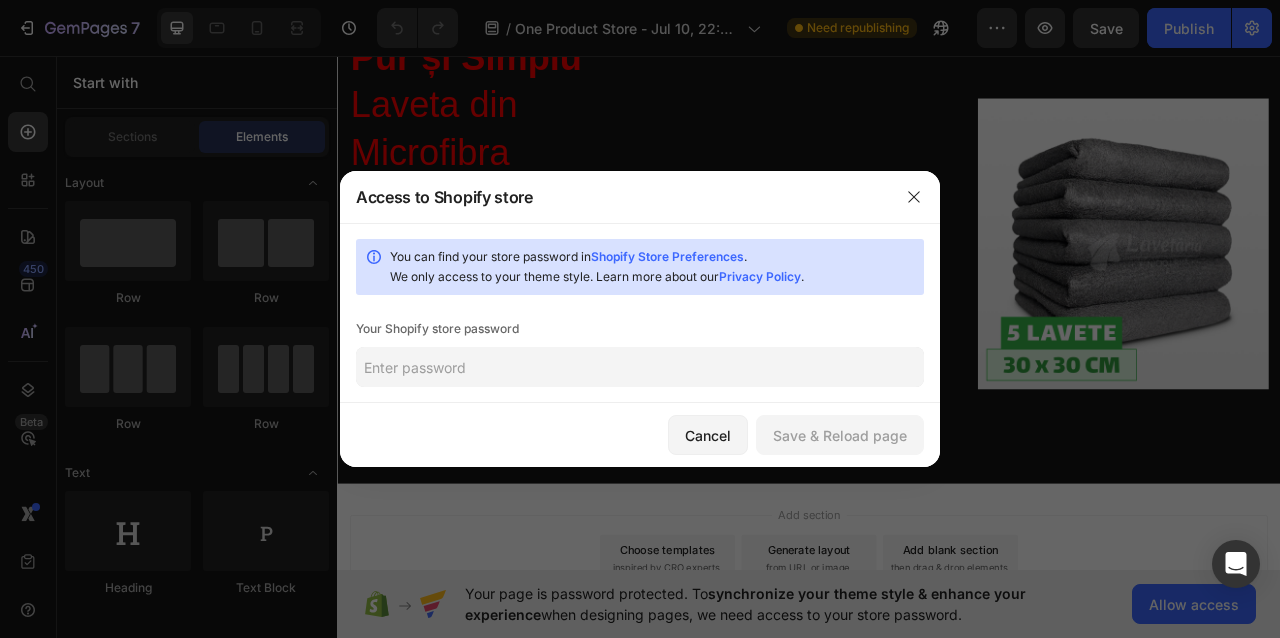 click 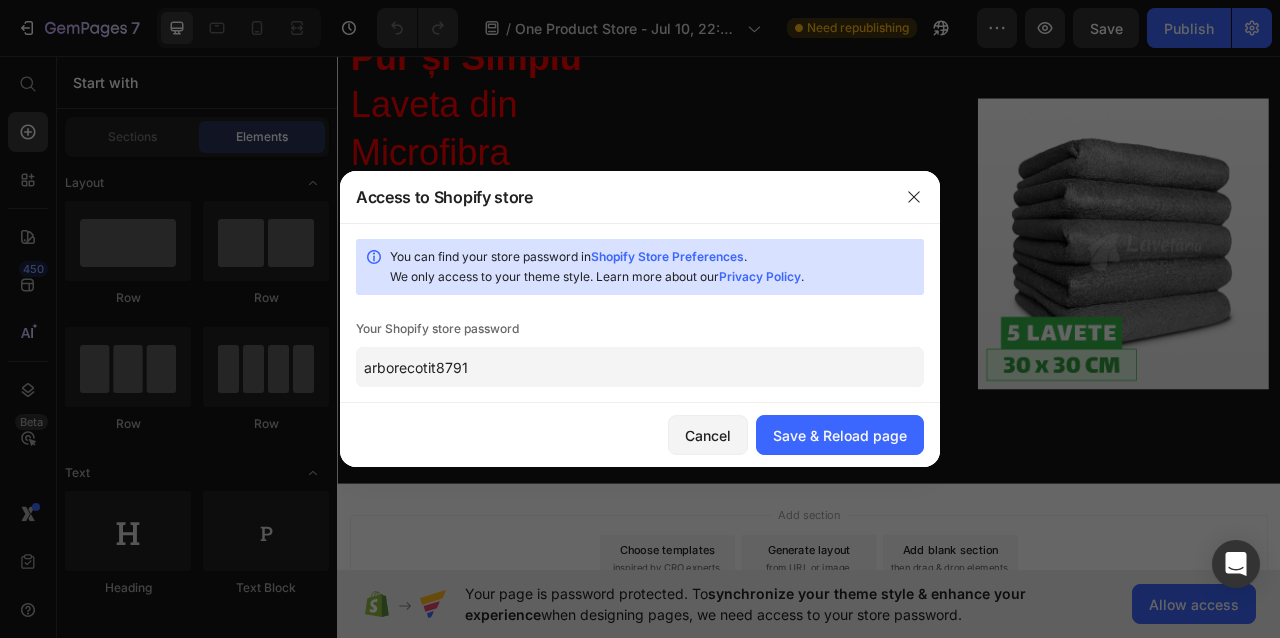 type on "arborecotit8791" 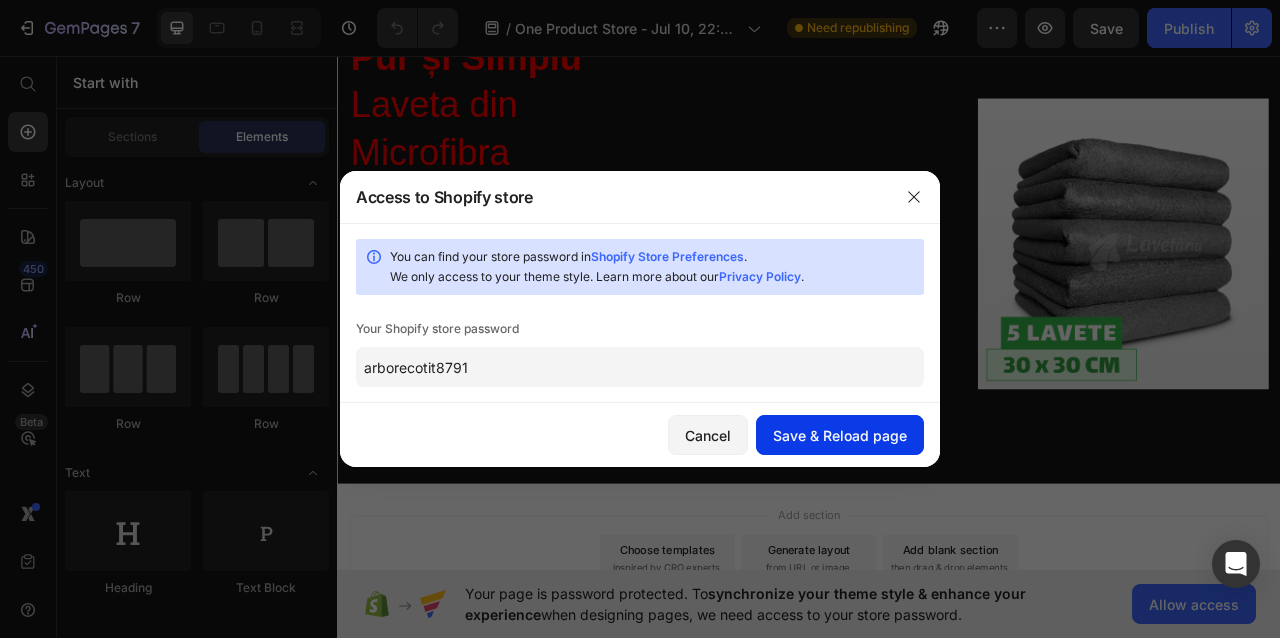 click on "Save & Reload page" at bounding box center (840, 435) 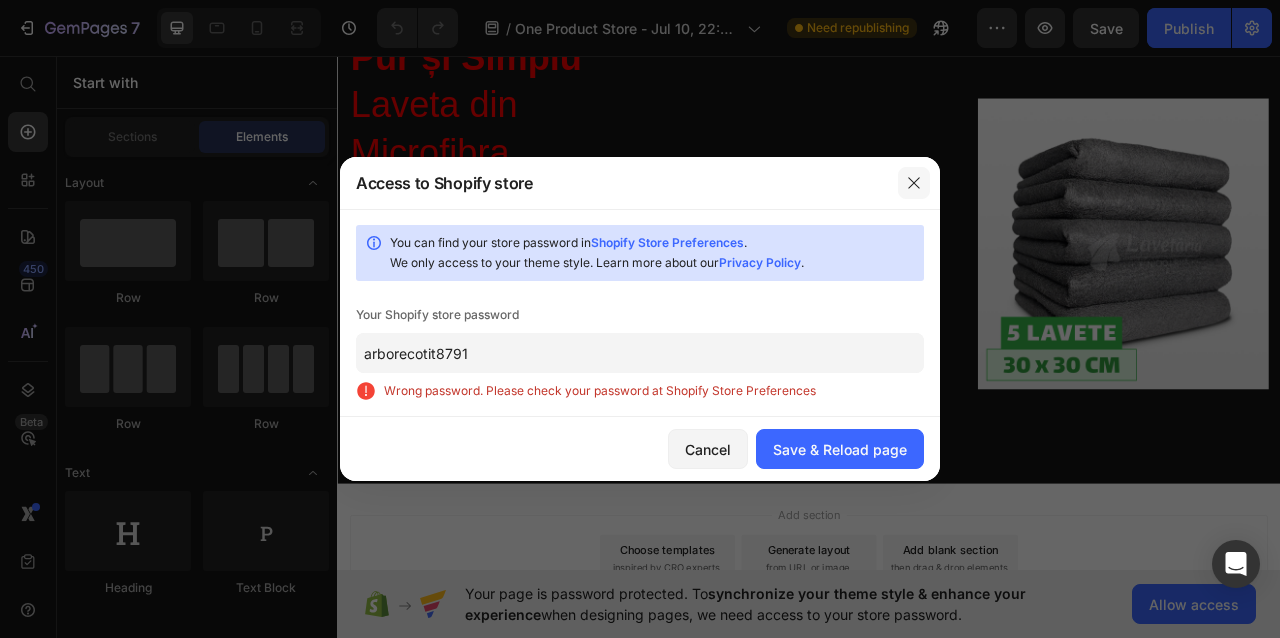 click at bounding box center (914, 183) 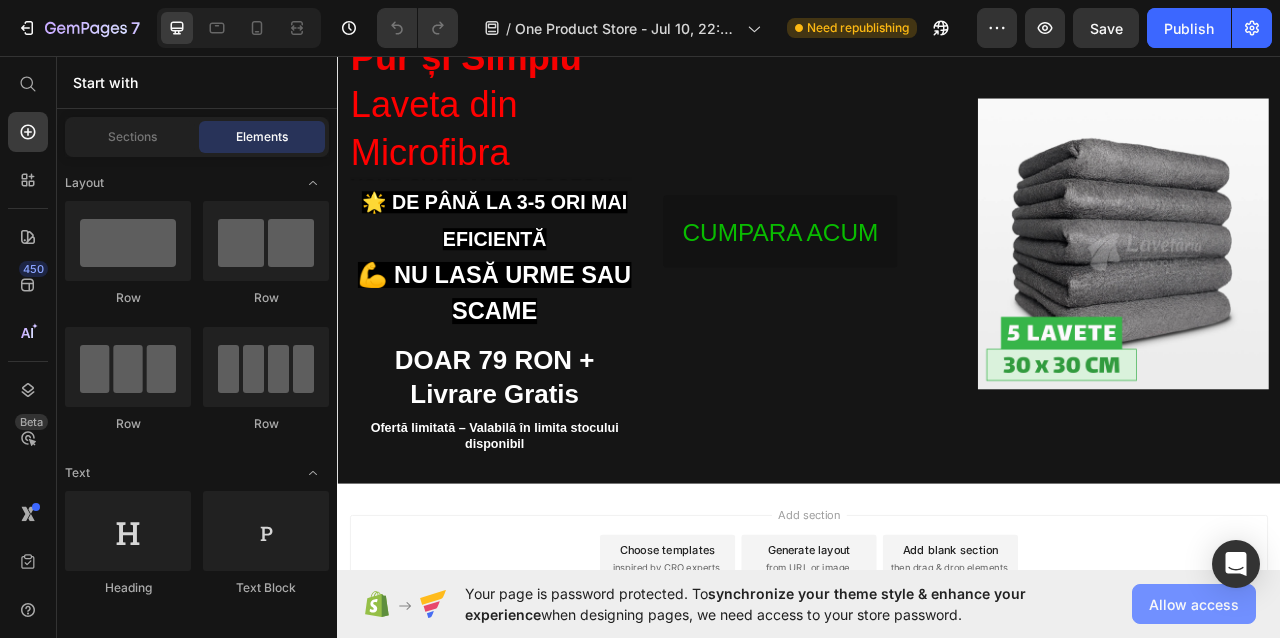click on "Allow access" 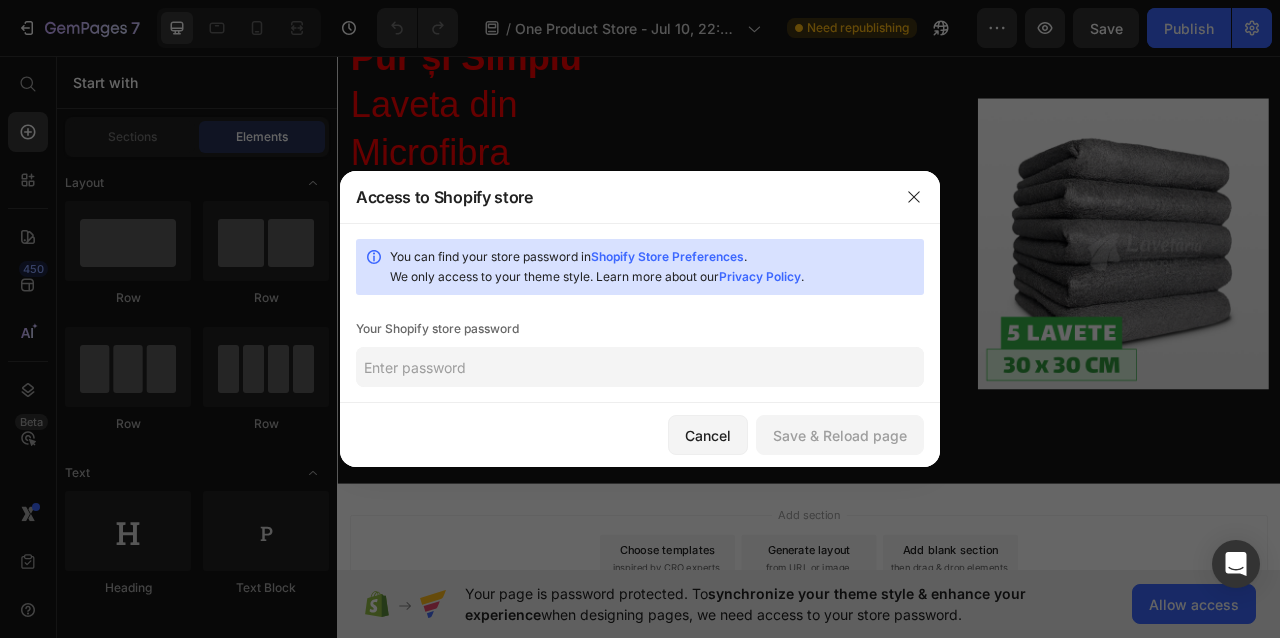 click at bounding box center [640, 319] 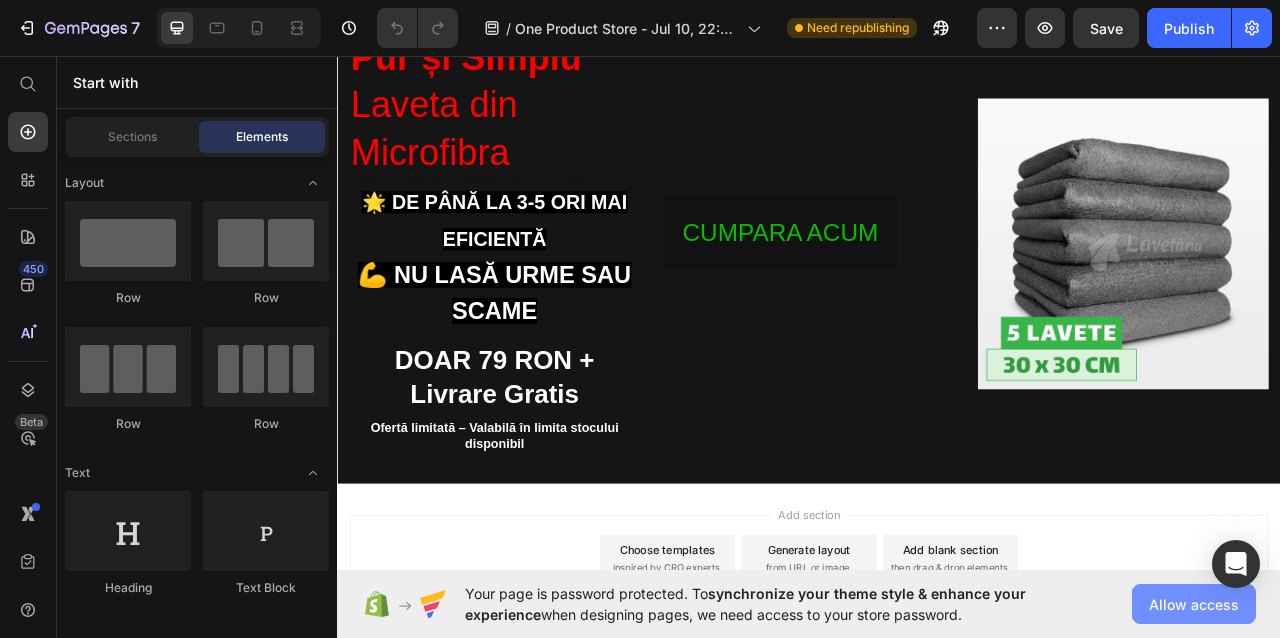 click on "Allow access" 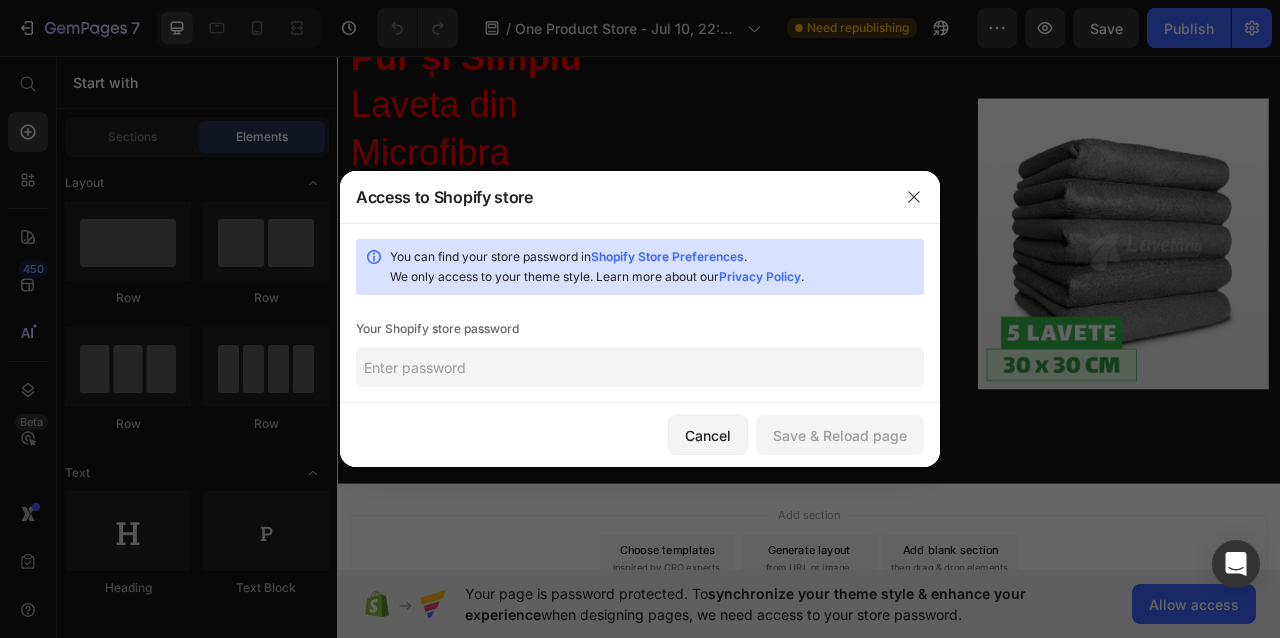 click 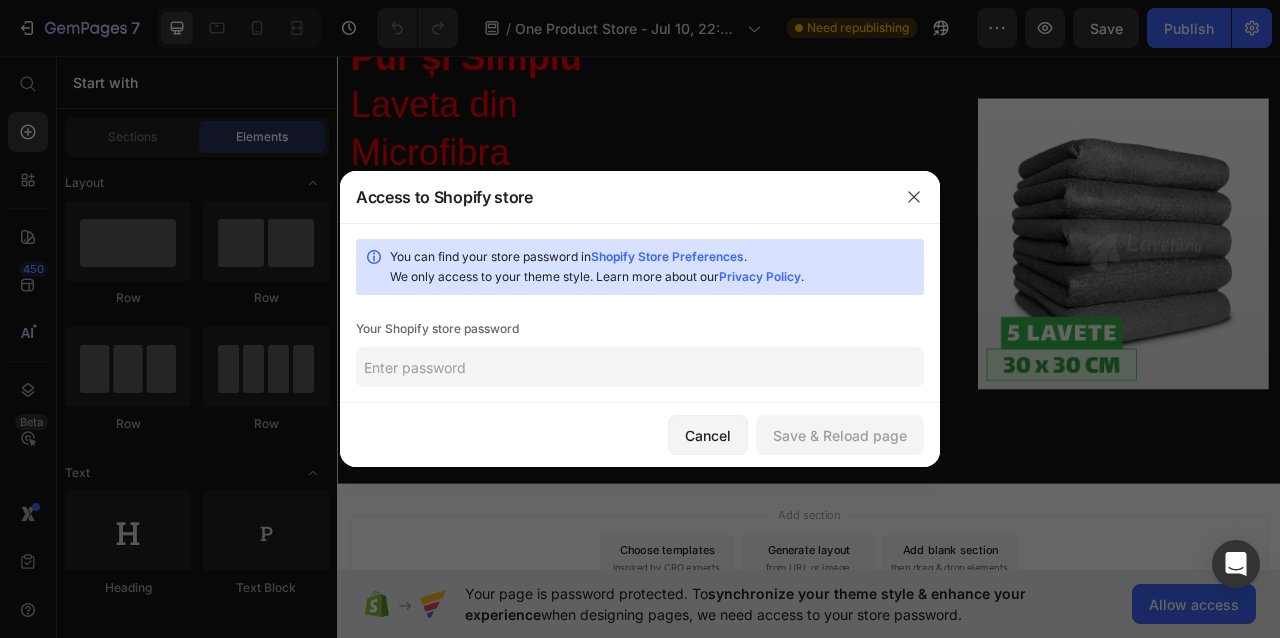 click on "Shopify Store Preferences" at bounding box center (667, 256) 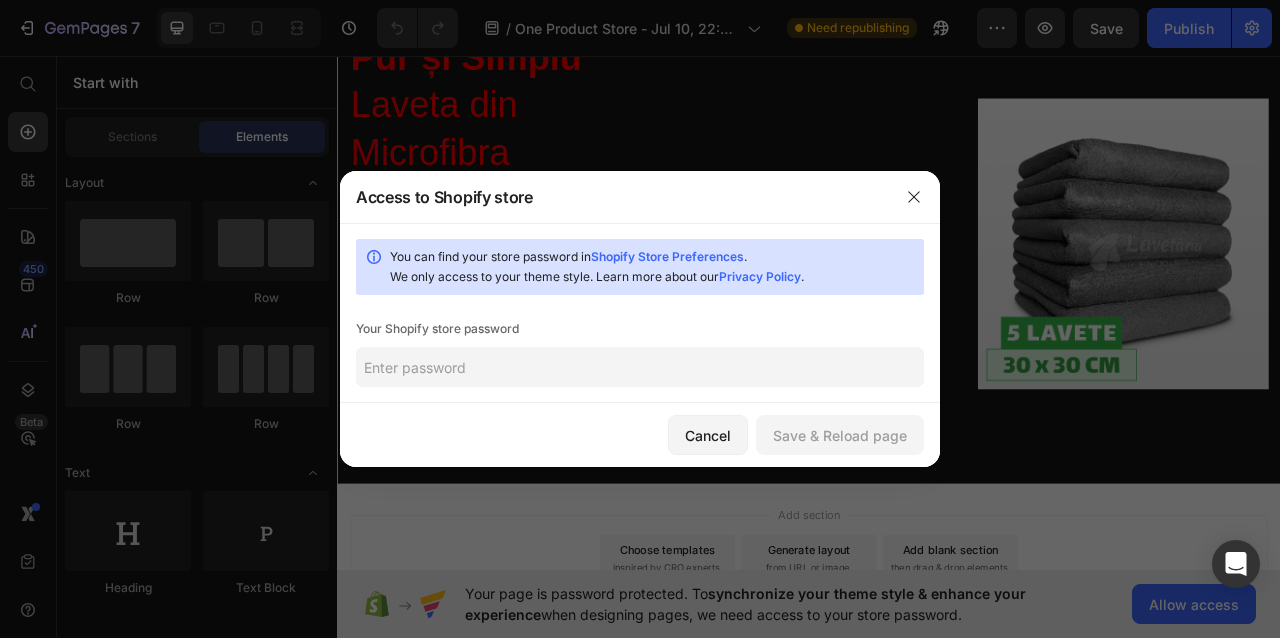 click 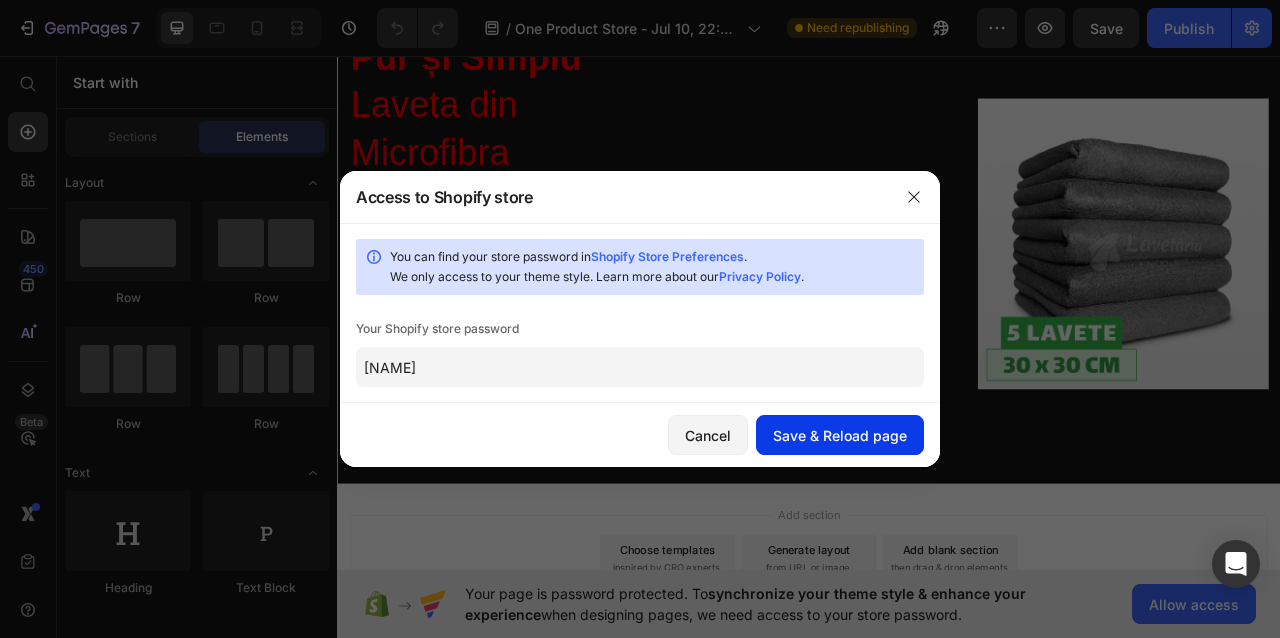 type on "lockea" 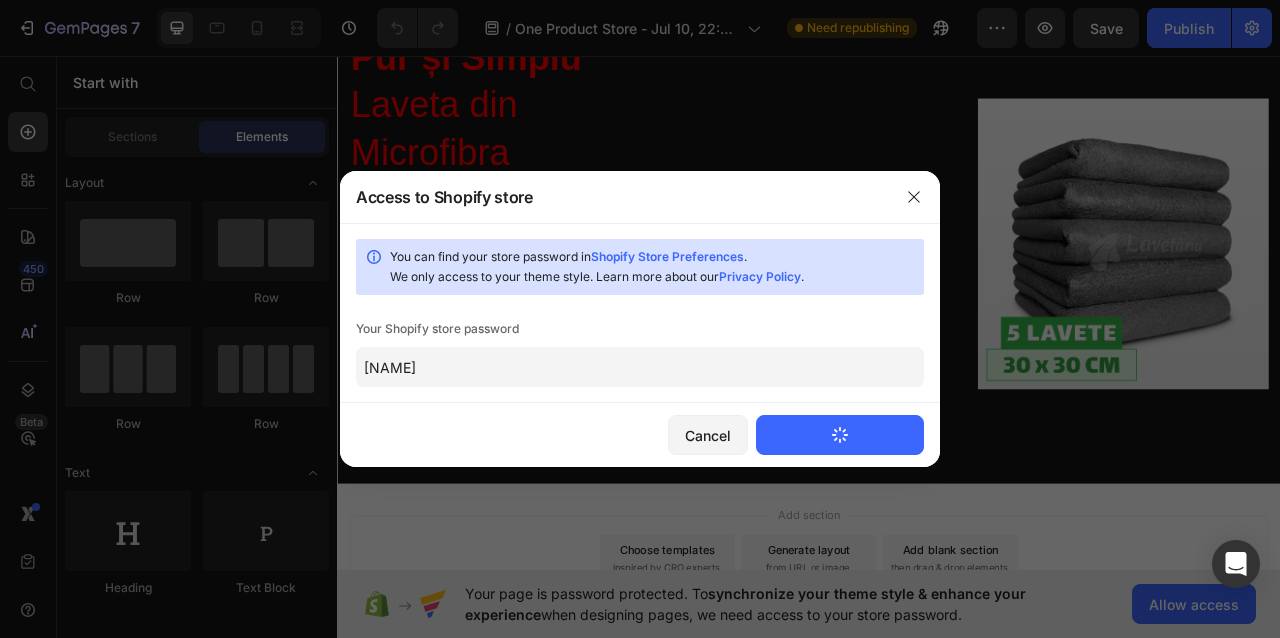 type 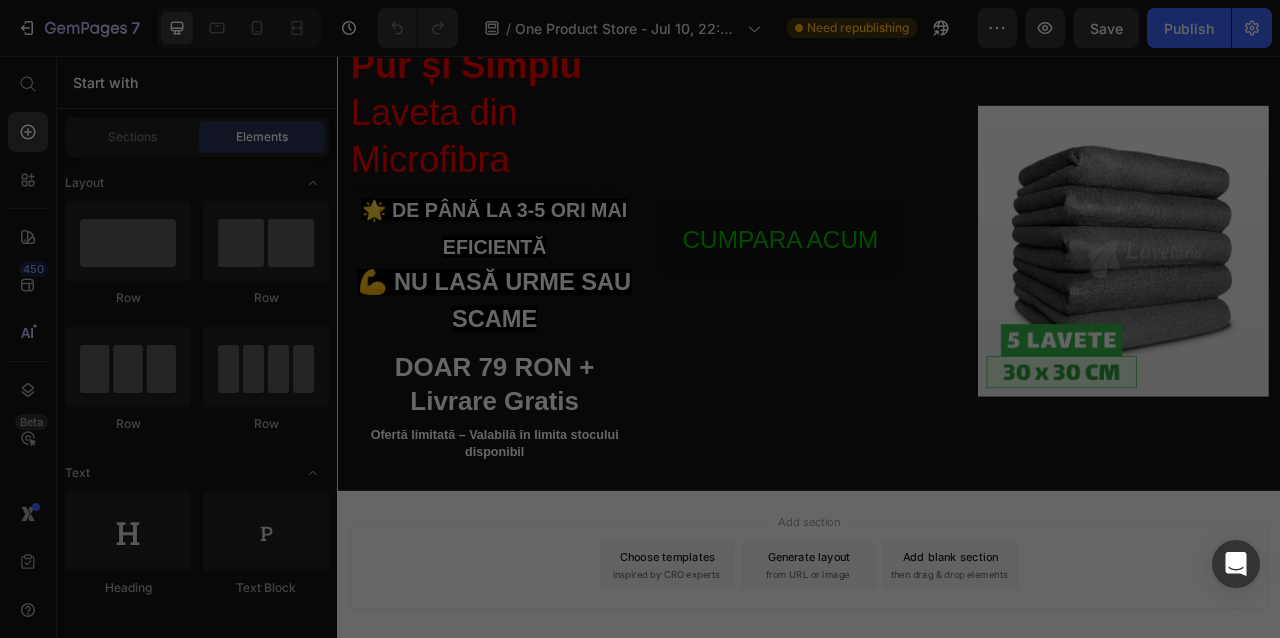 scroll, scrollTop: 0, scrollLeft: 0, axis: both 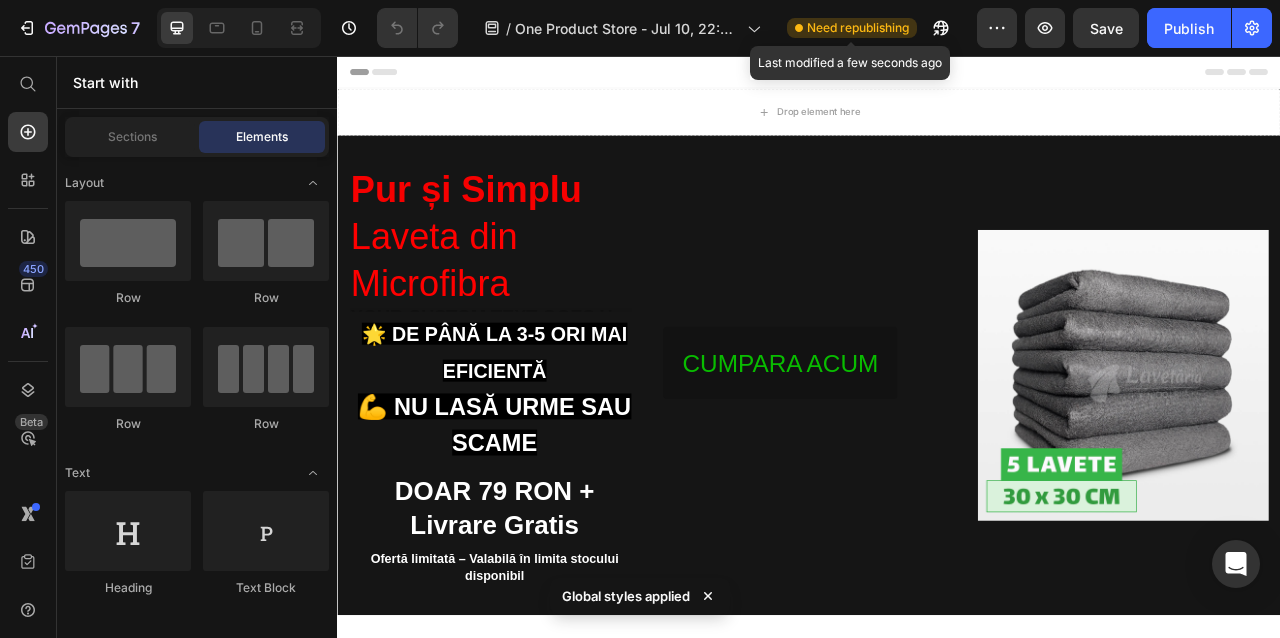 click on "Need republishing" at bounding box center (858, 28) 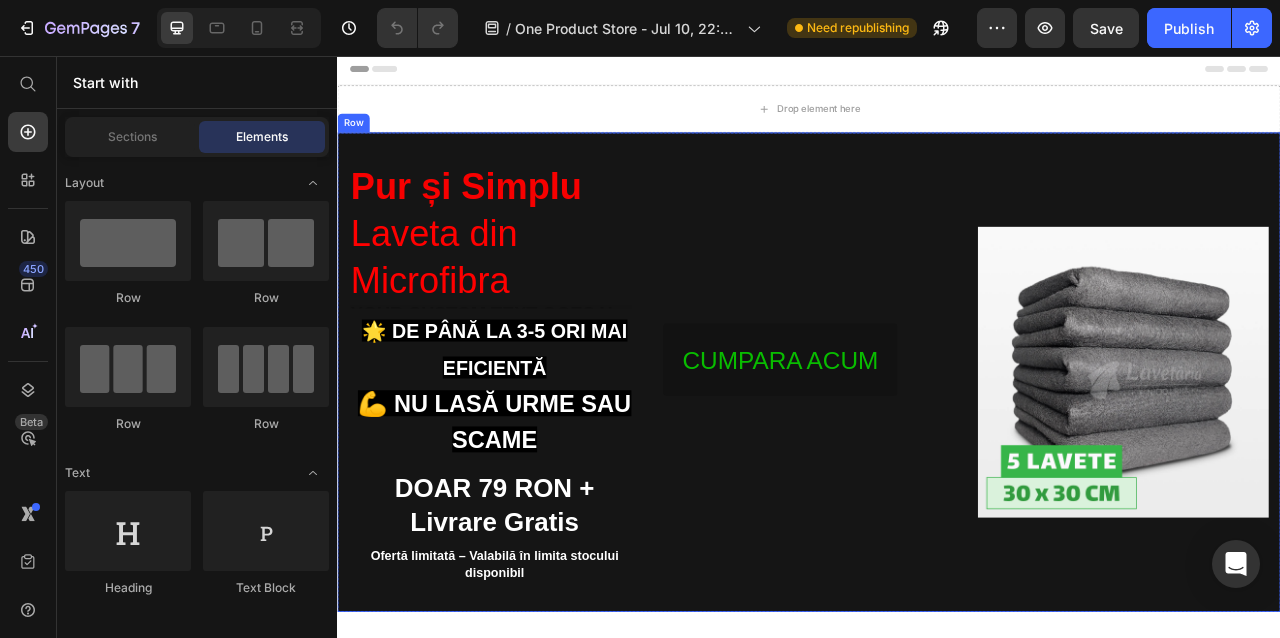 scroll, scrollTop: 30, scrollLeft: 0, axis: vertical 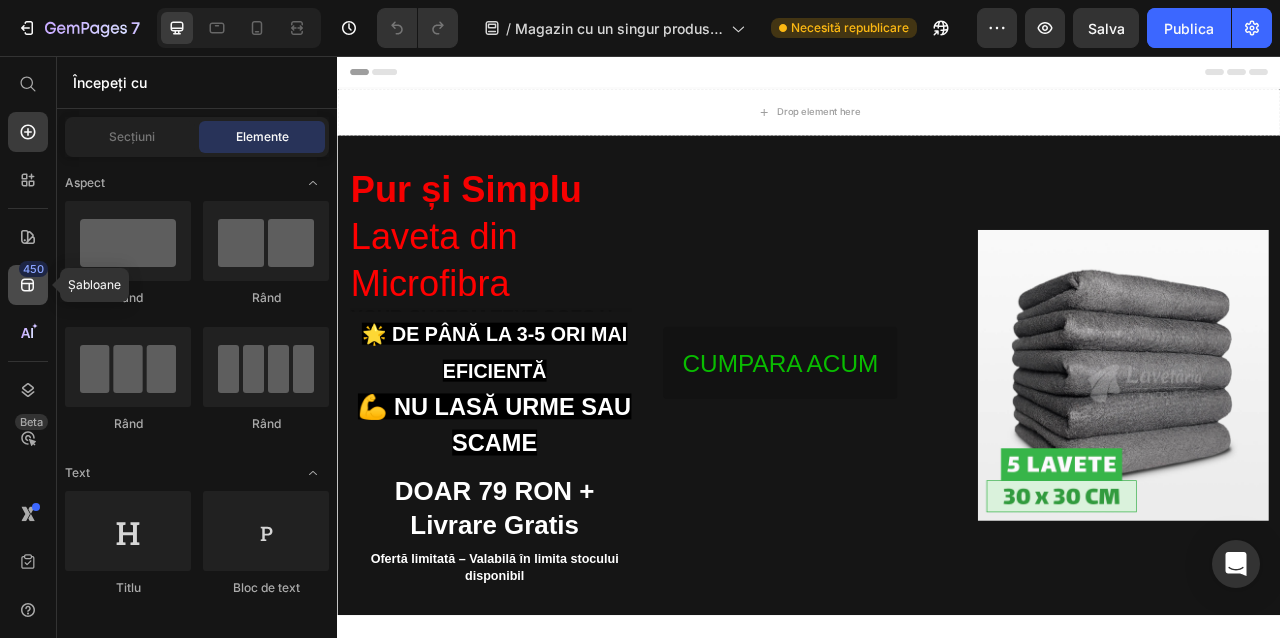 click on "450" 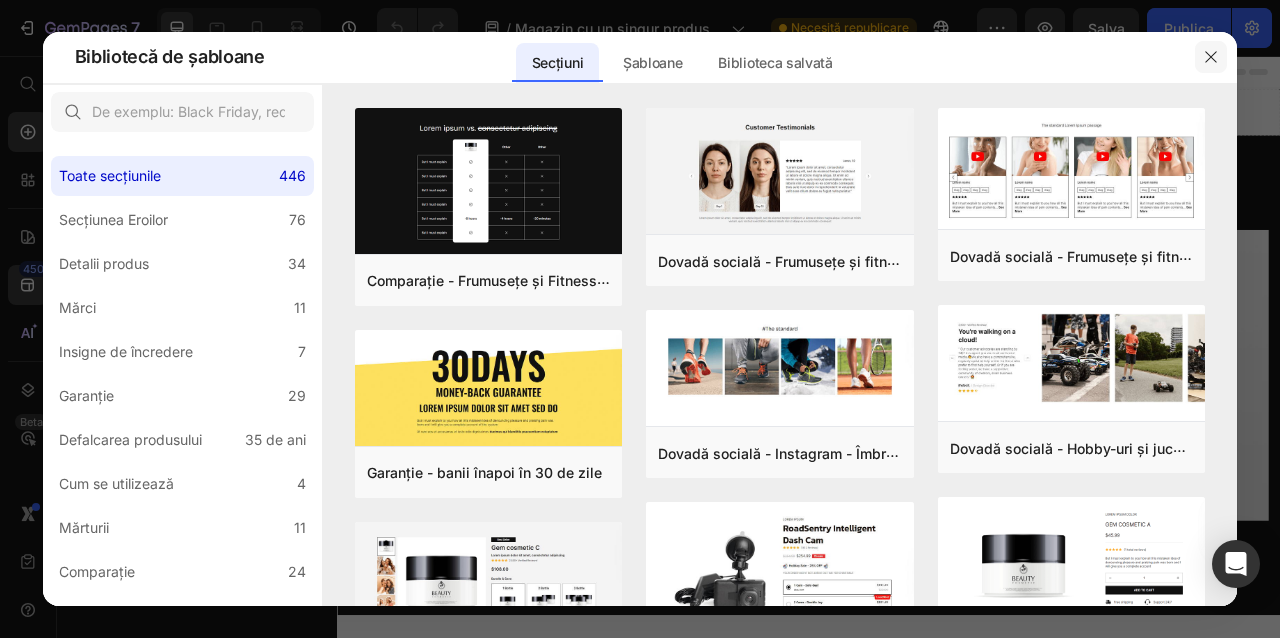 click 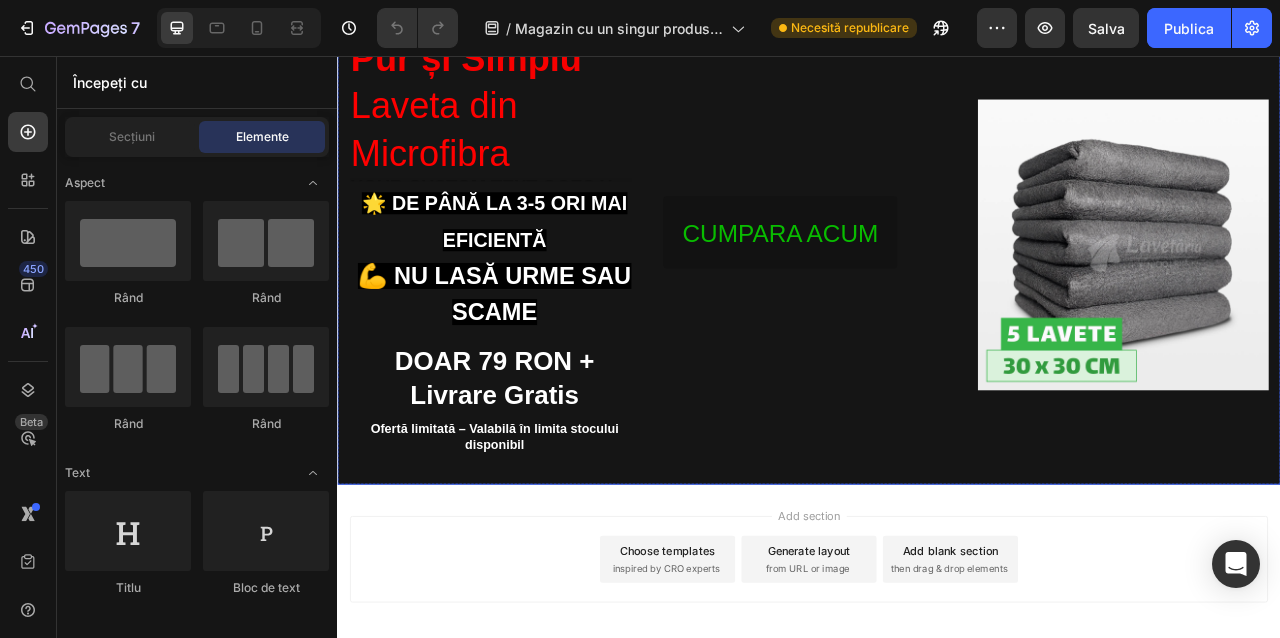 scroll, scrollTop: 152, scrollLeft: 0, axis: vertical 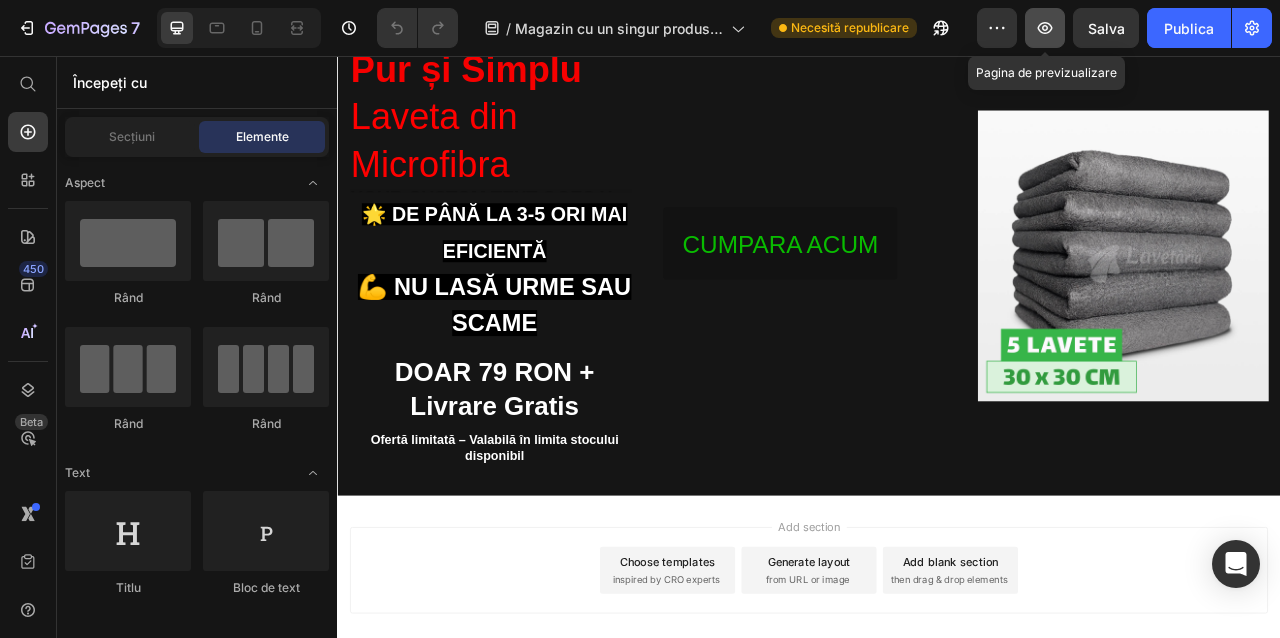 click 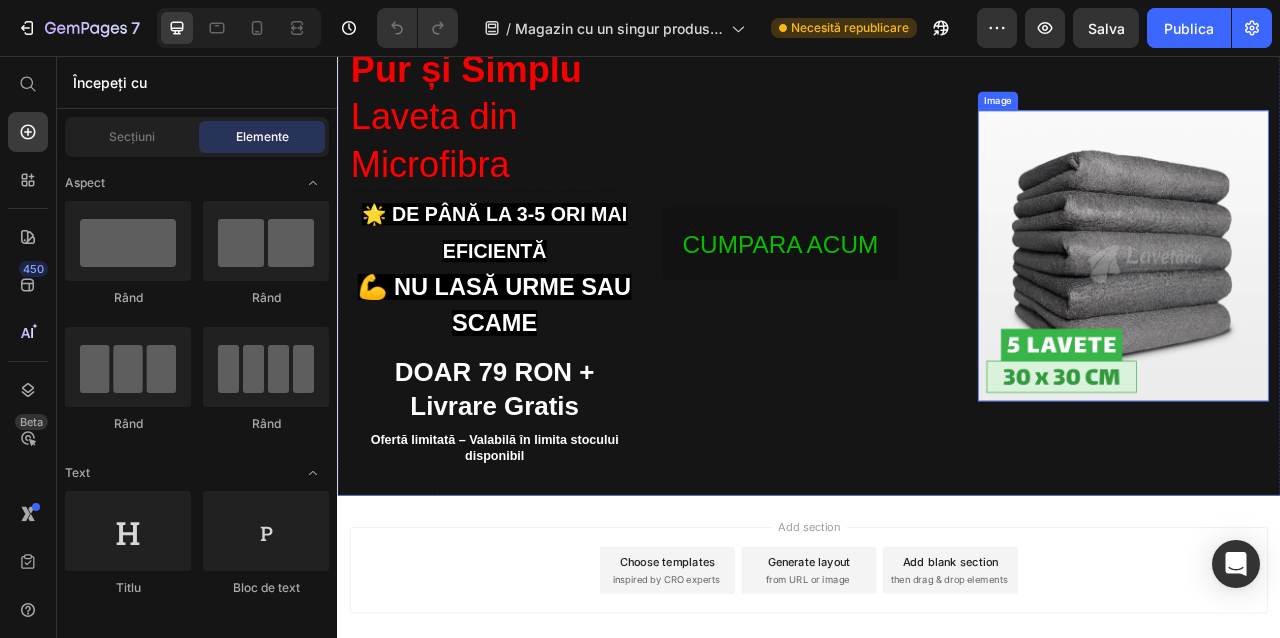 scroll, scrollTop: 0, scrollLeft: 0, axis: both 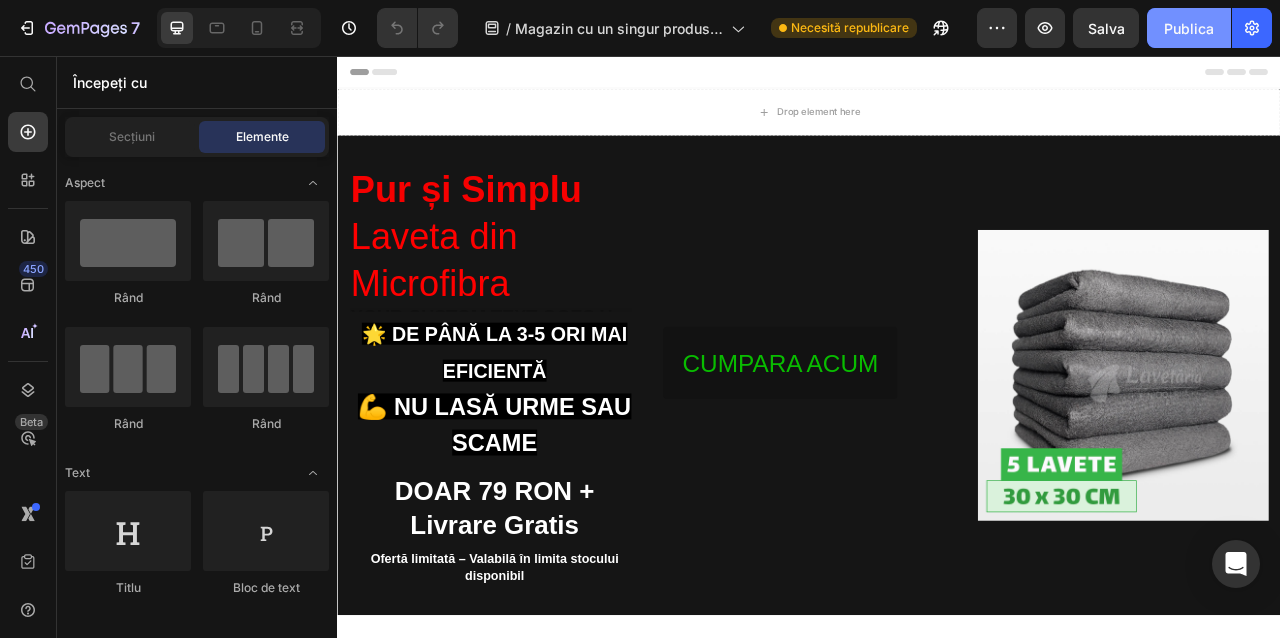 click on "Publica" at bounding box center [1189, 28] 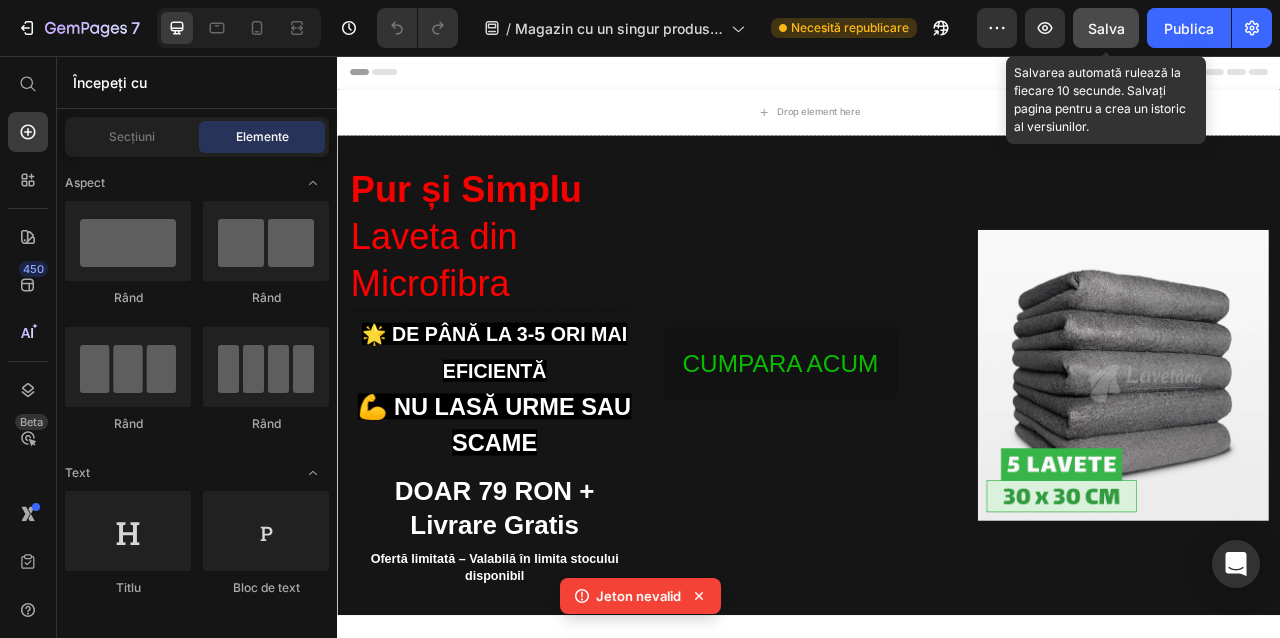 click on "Salva" at bounding box center (1106, 28) 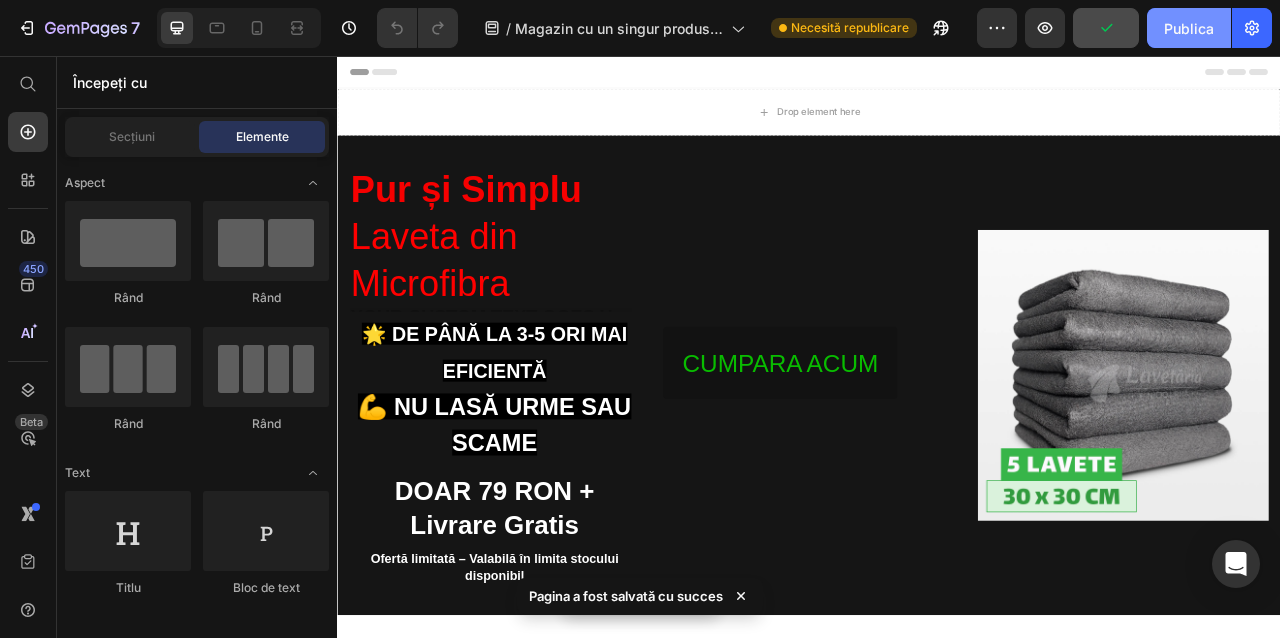 click on "Publica" at bounding box center [1189, 28] 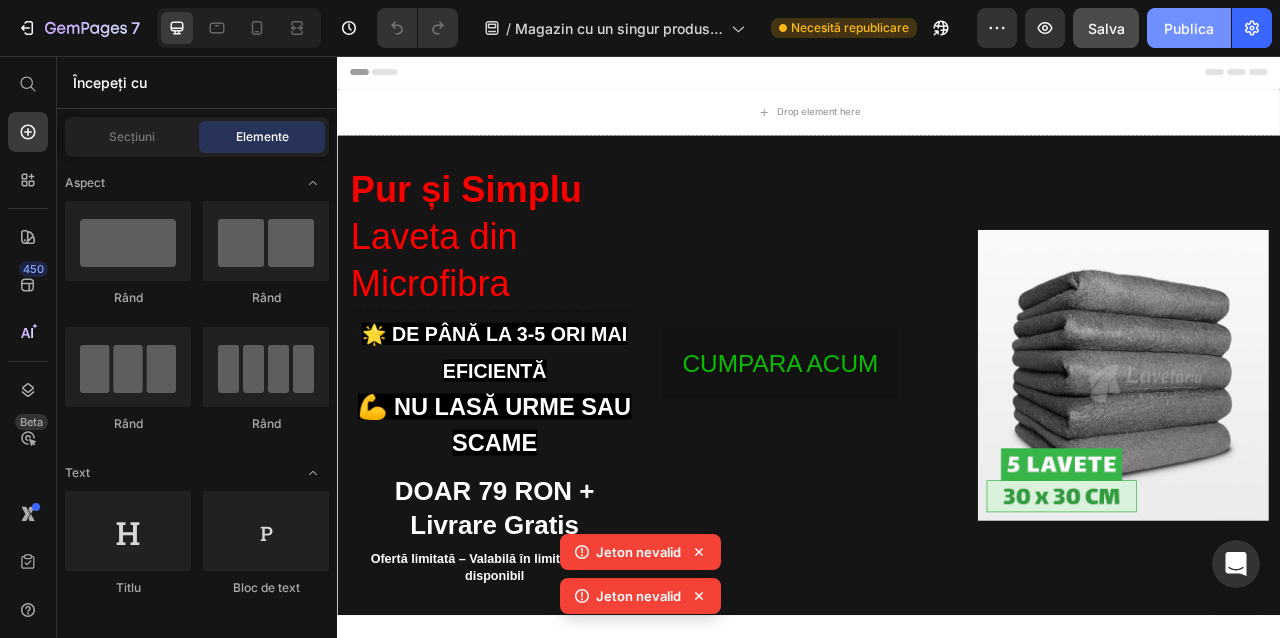 click on "Publica" at bounding box center [1189, 28] 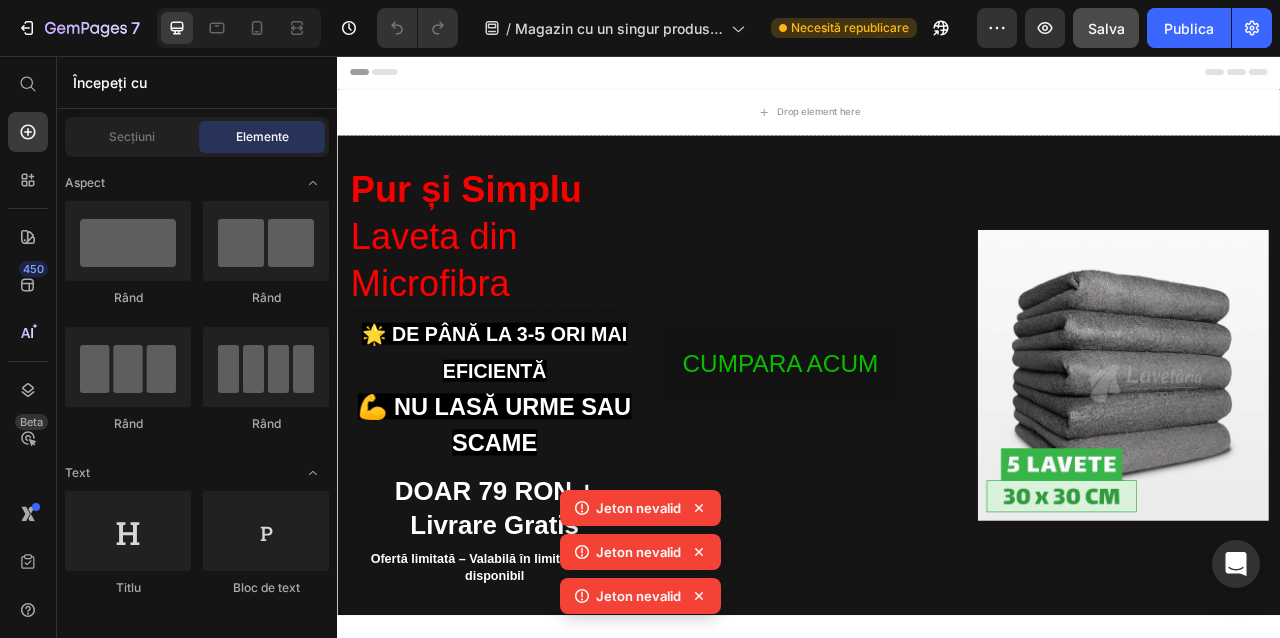 click on "Jeton nevalid" at bounding box center [638, 596] 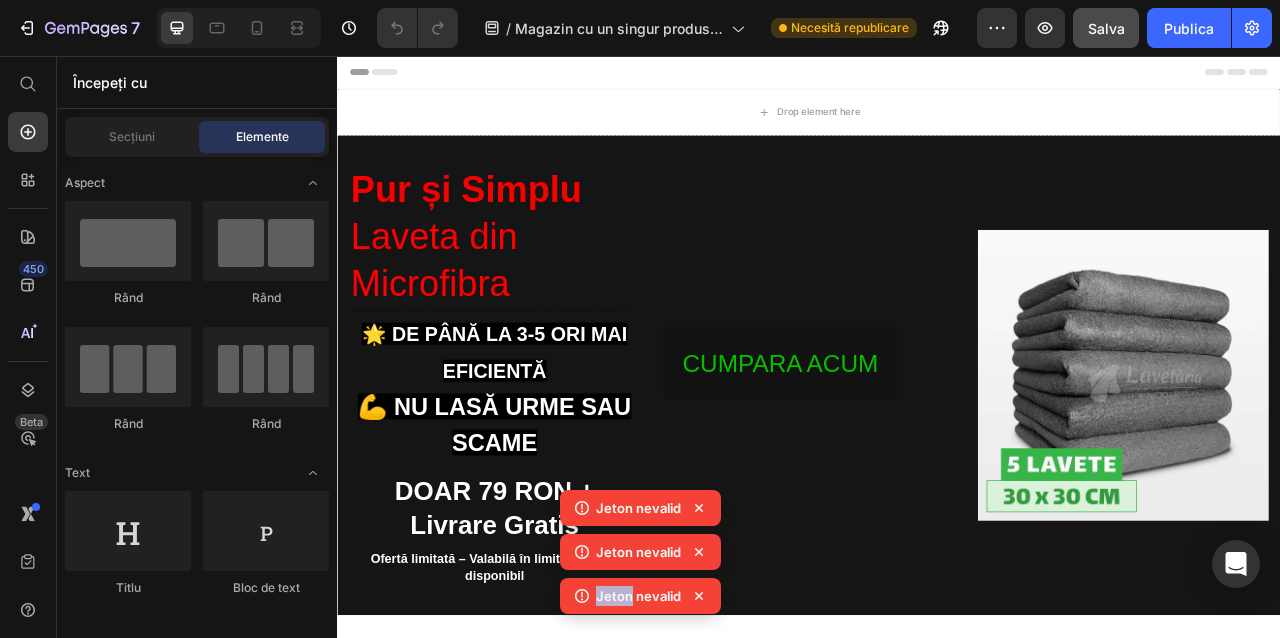 click on "Jeton nevalid" at bounding box center [638, 596] 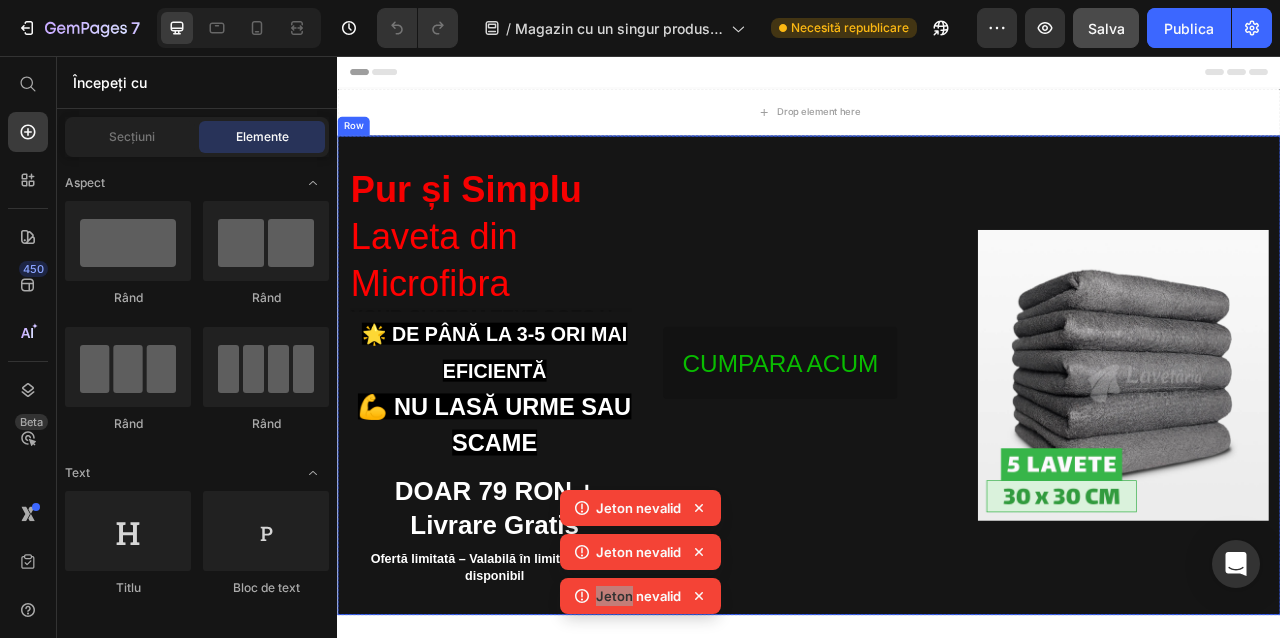 click on "CUMPARA ACUM    Button" at bounding box center (937, 462) 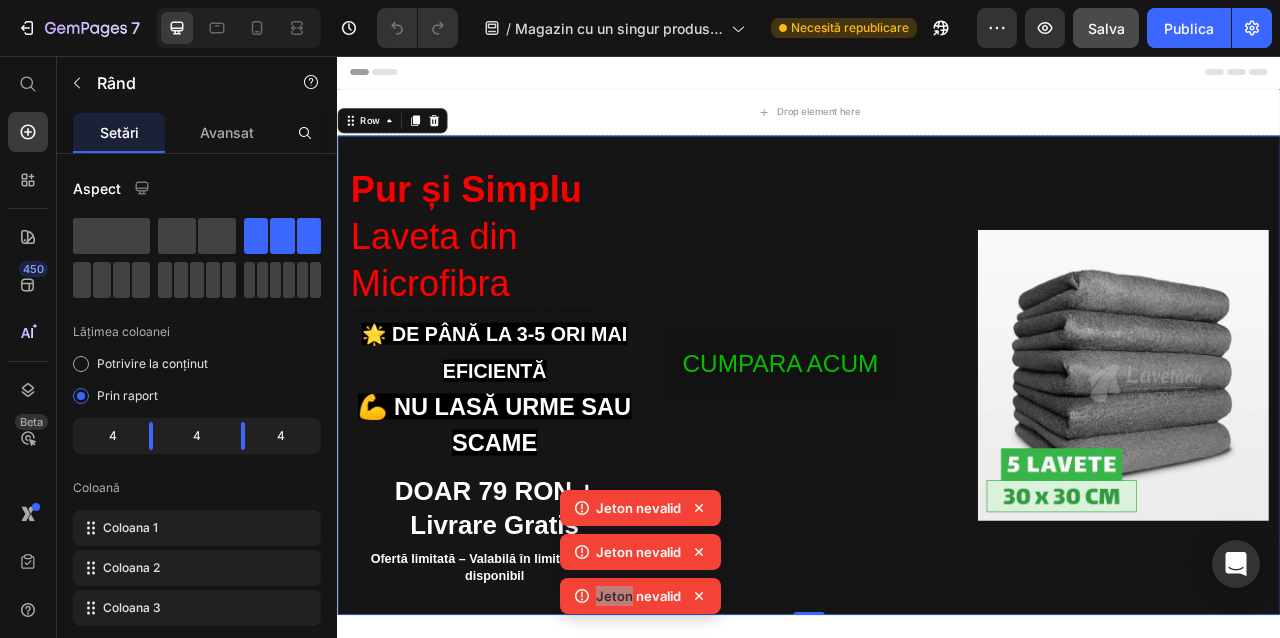 click on "CUMPARA ACUM    Button" at bounding box center (937, 462) 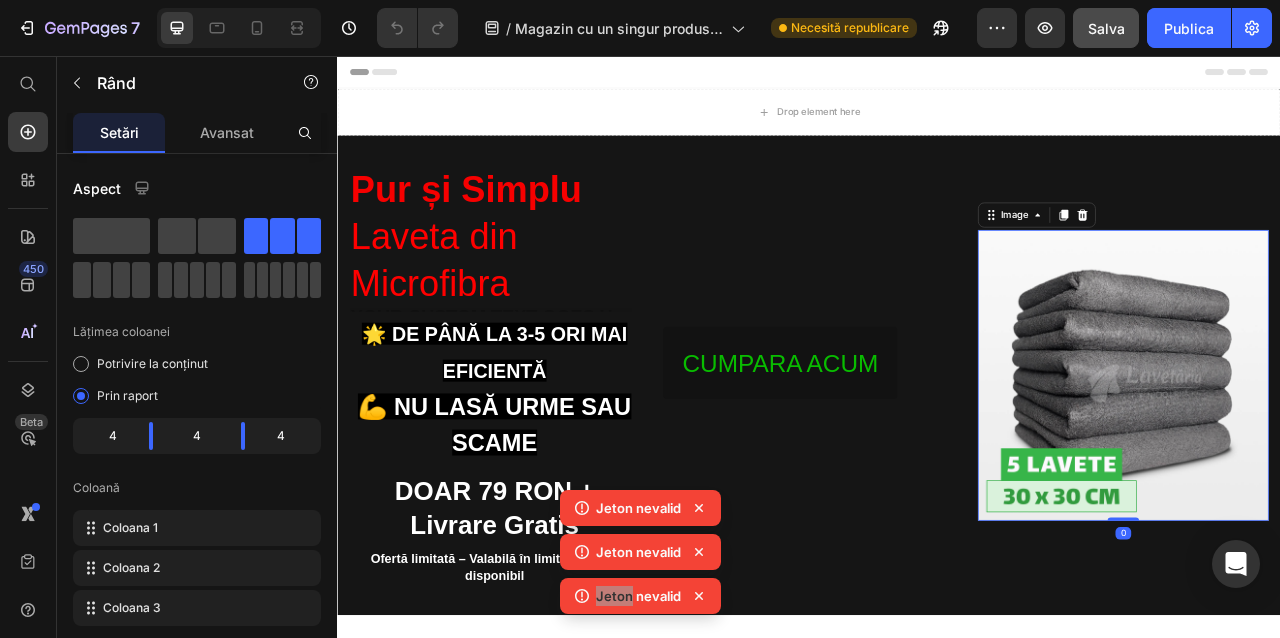 click at bounding box center [1337, 462] 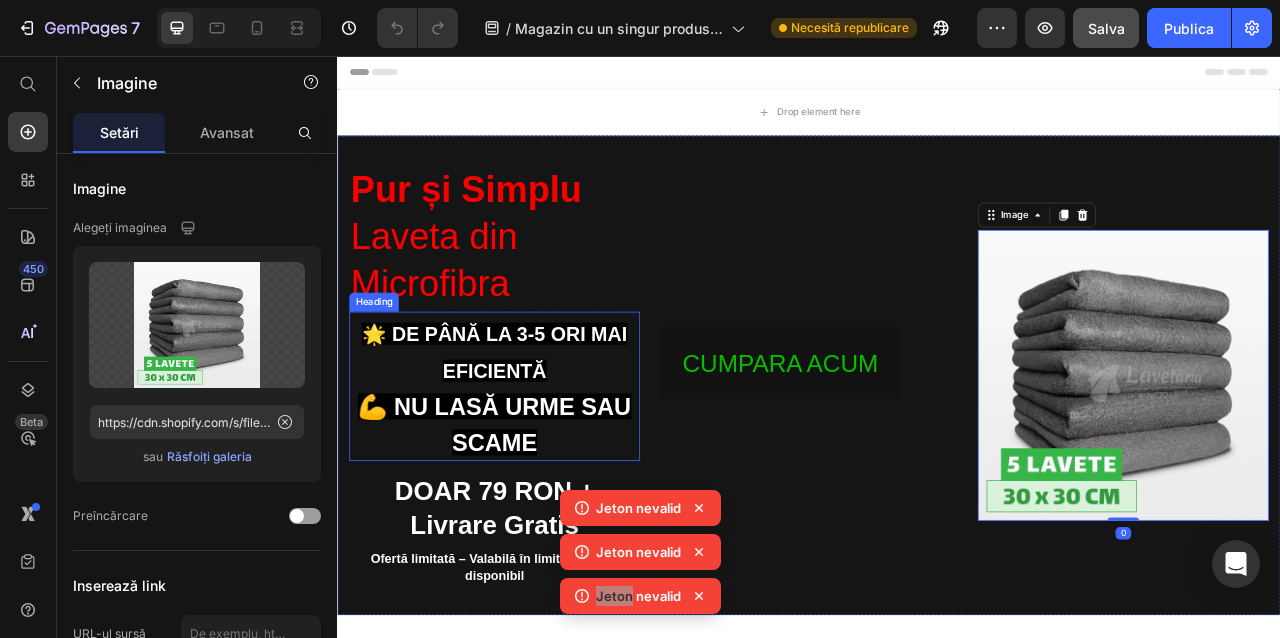 click on "🌟 De până la 3-5 ori mai eficientă 💪 Nu lasă urme sau scame" at bounding box center [537, 476] 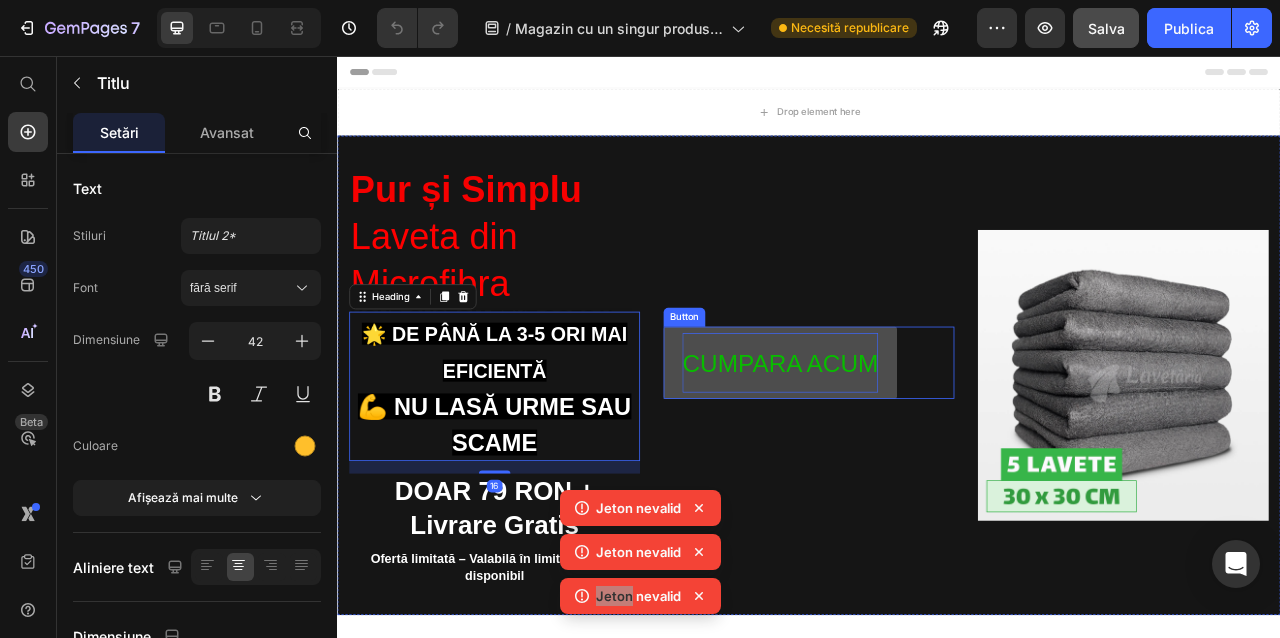 click on "CUMPARA ACUM" at bounding box center [900, 447] 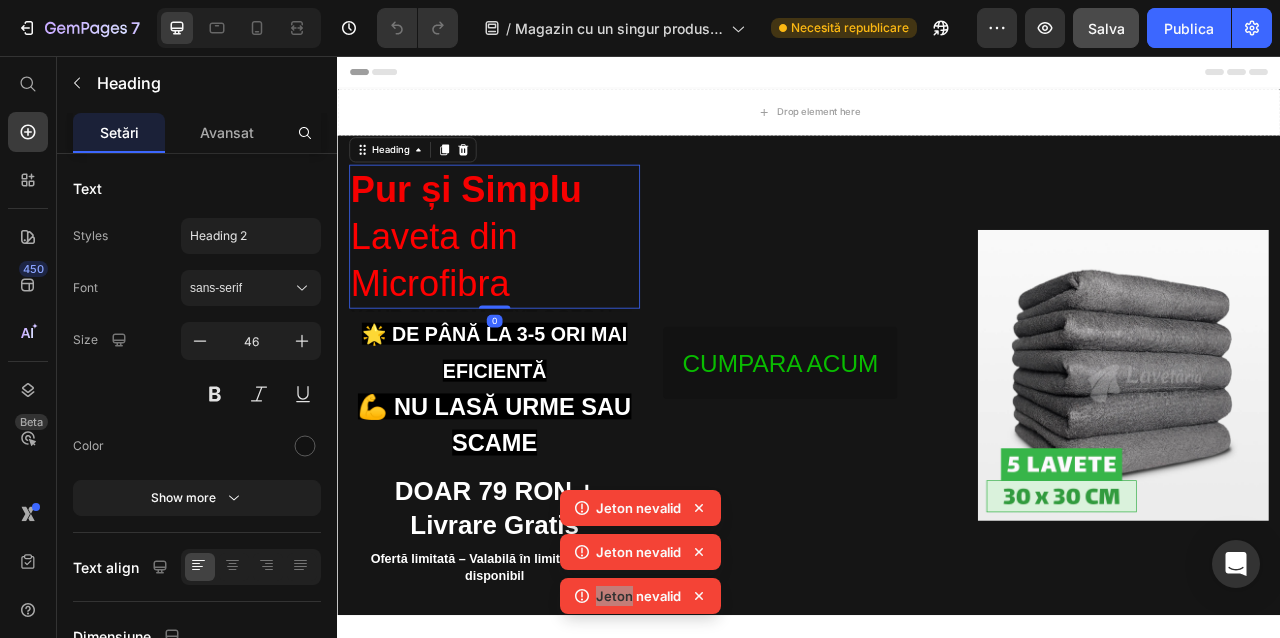 click on "Pur și Simplu  Laveta din Microfibra" at bounding box center [537, 285] 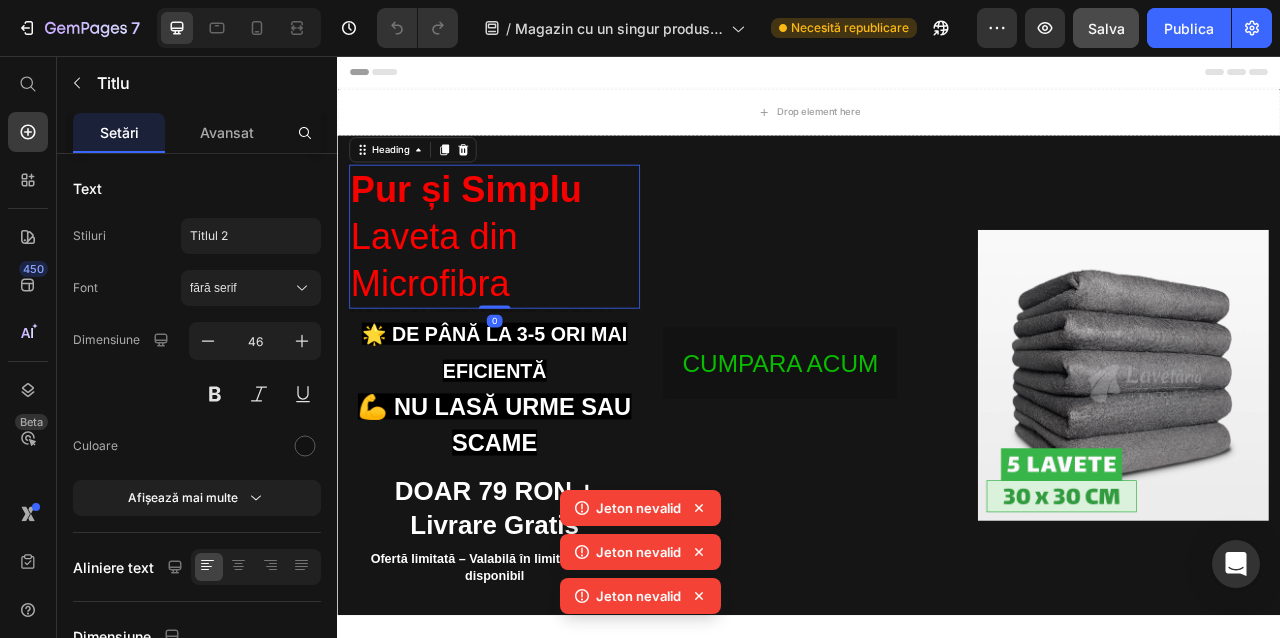click 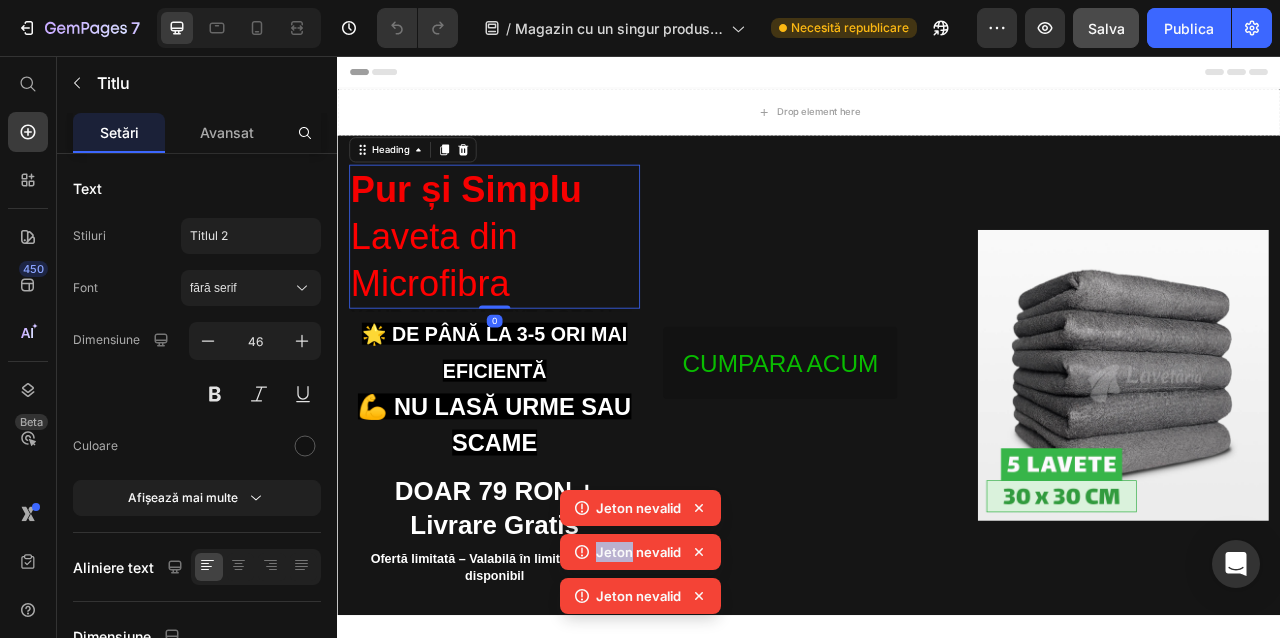click on "Jeton nevalid" 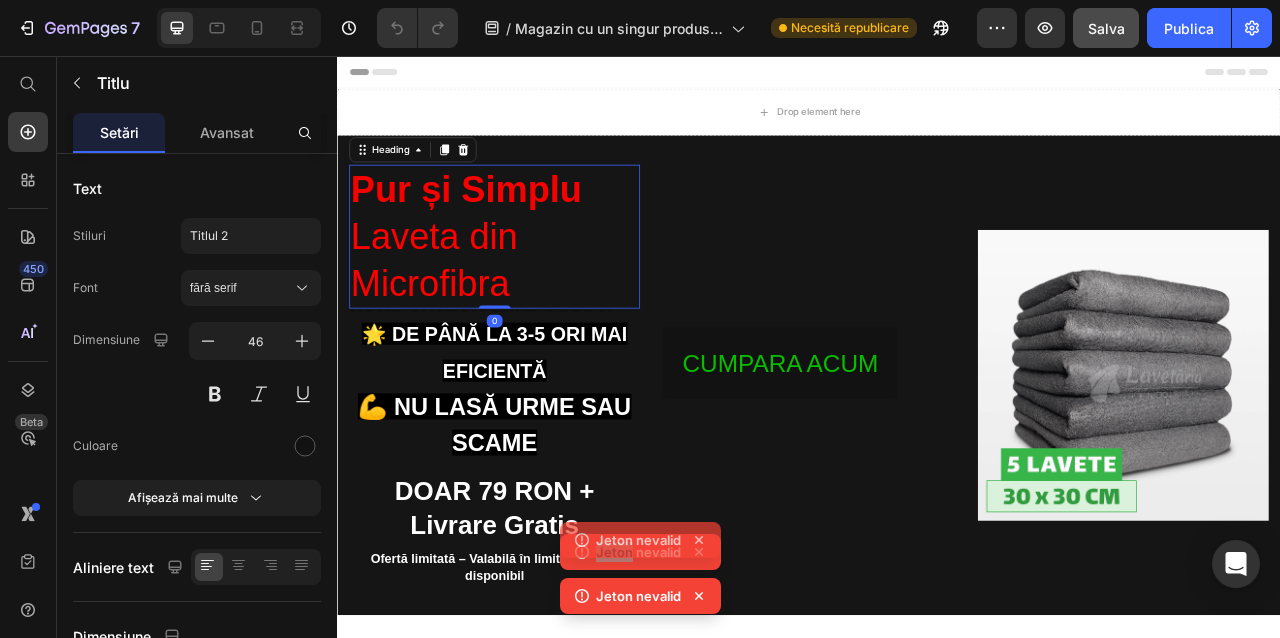 click on "CUMPARA ACUM    Button" at bounding box center (937, 462) 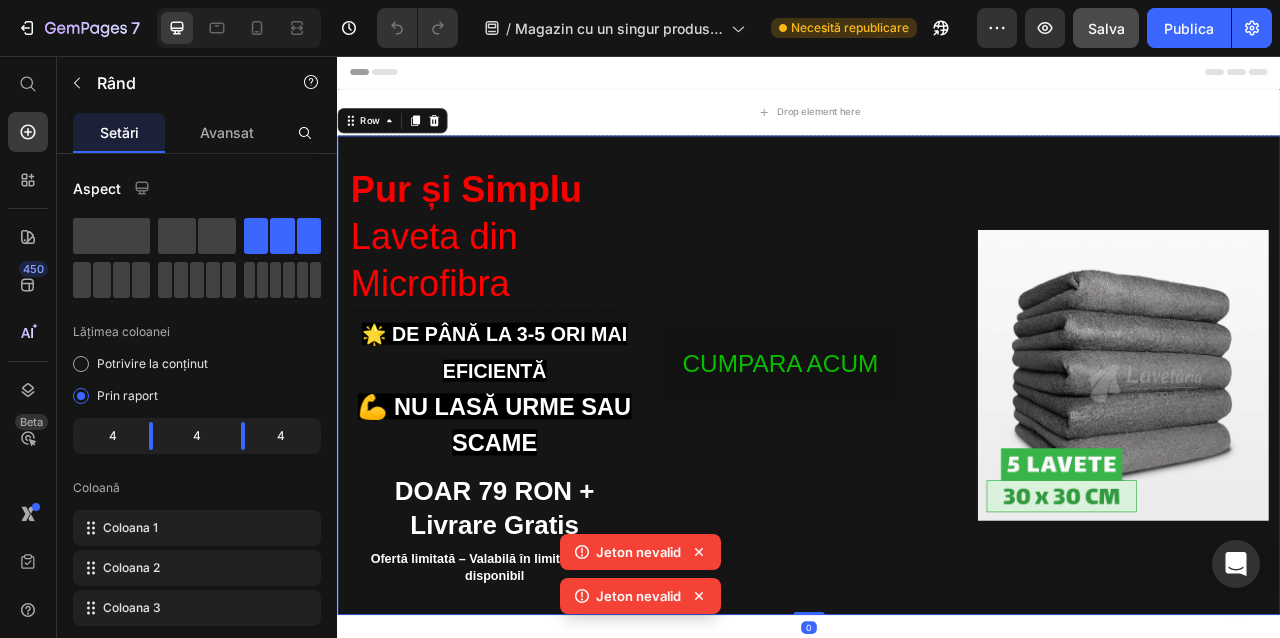 click 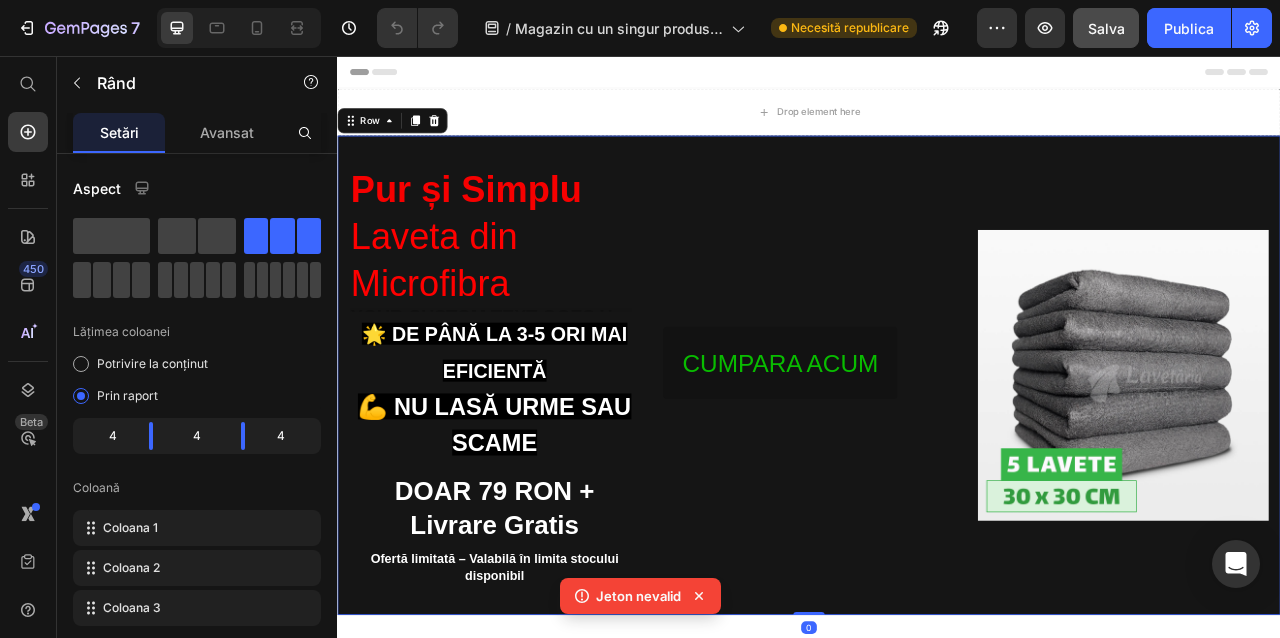 click 